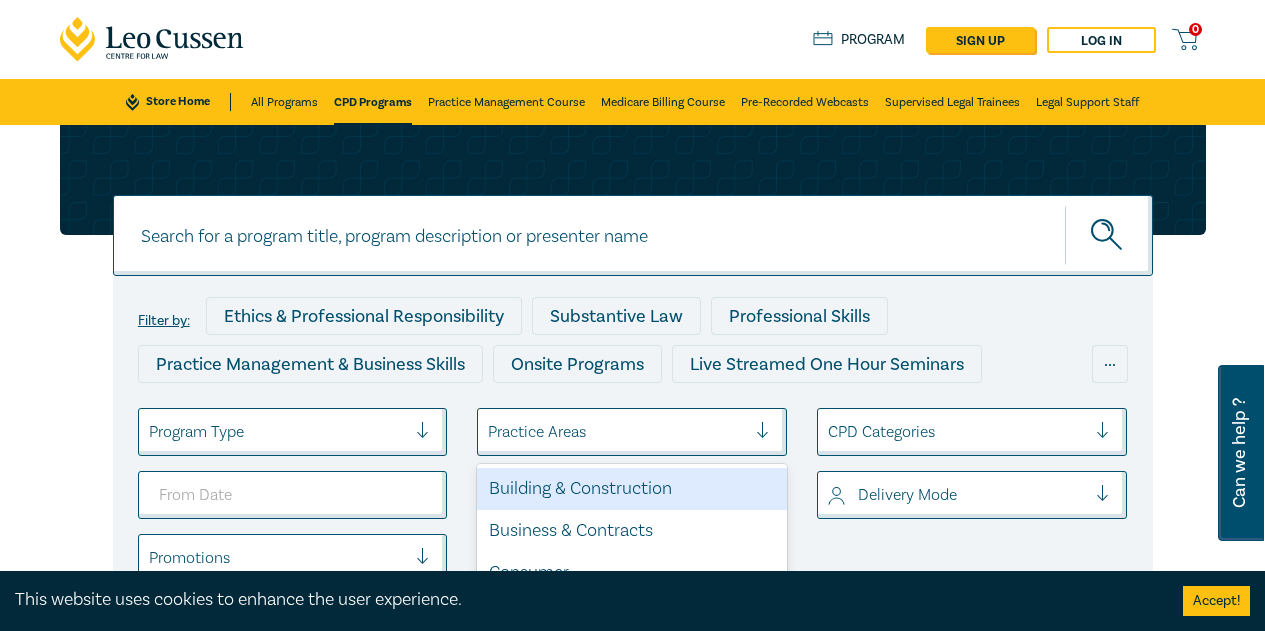 scroll, scrollTop: 340, scrollLeft: 0, axis: vertical 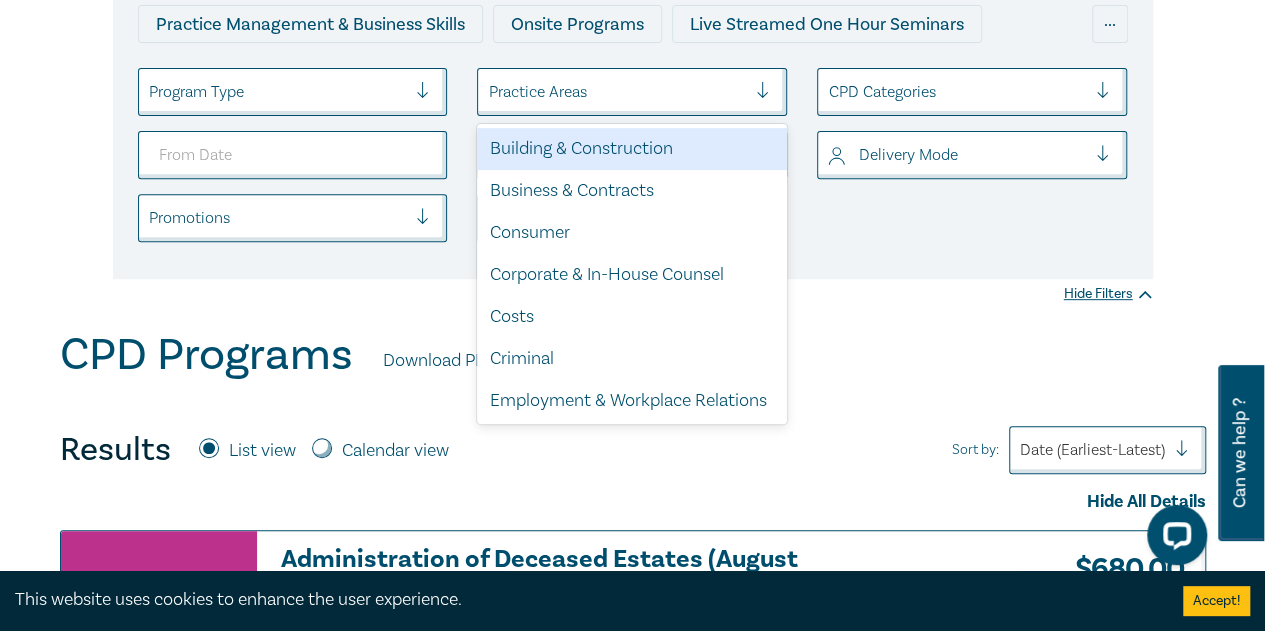 click at bounding box center [617, 92] 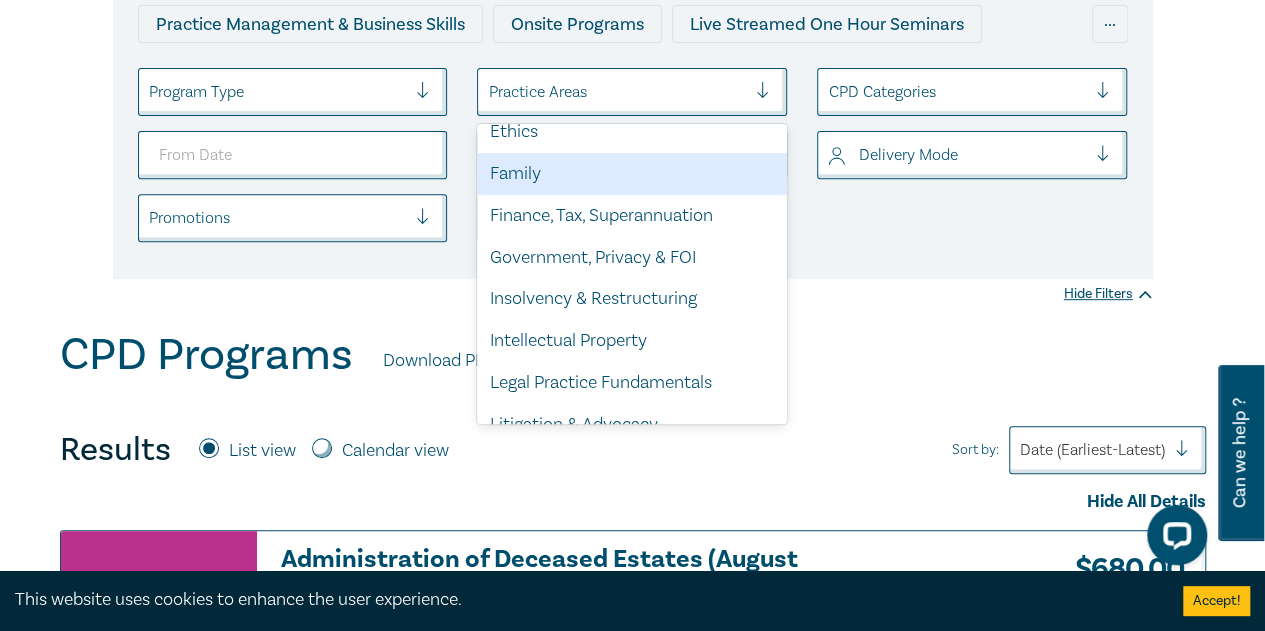 scroll, scrollTop: 400, scrollLeft: 0, axis: vertical 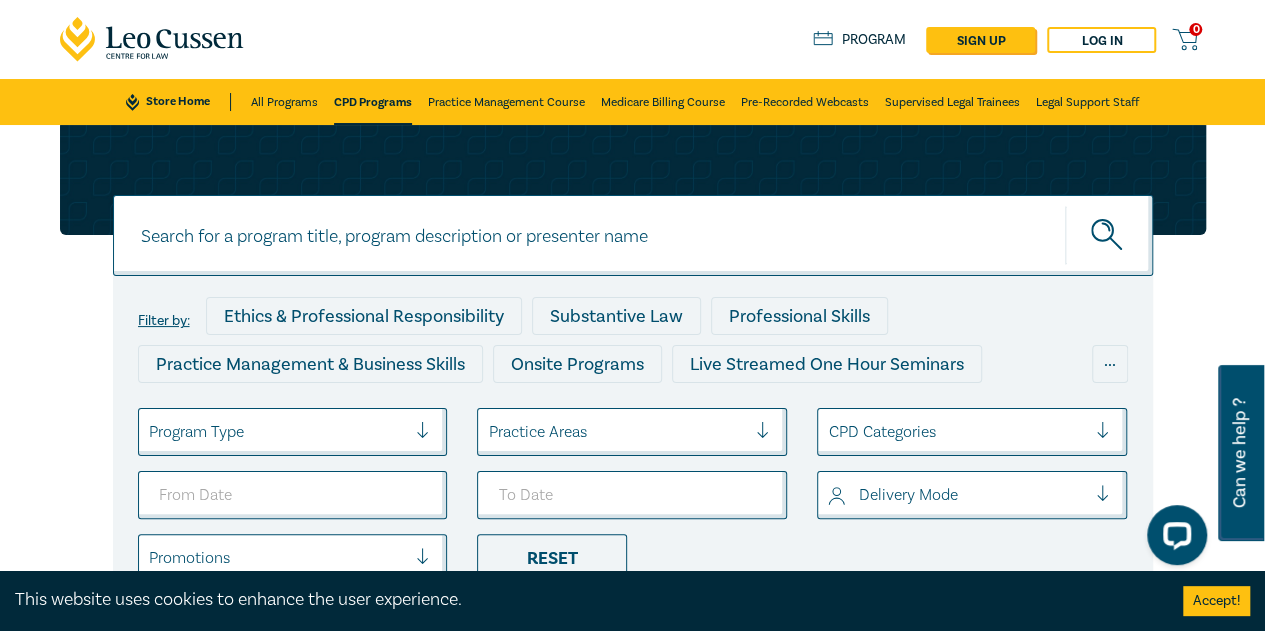 click at bounding box center (633, 235) 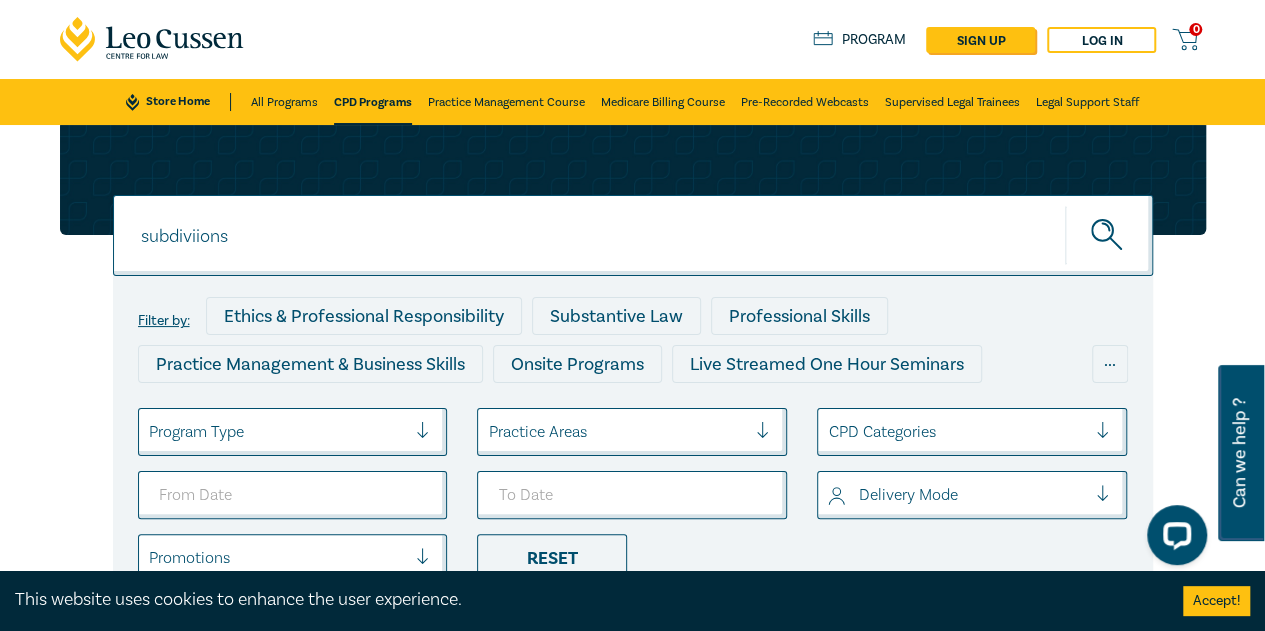 click at bounding box center (1109, 235) 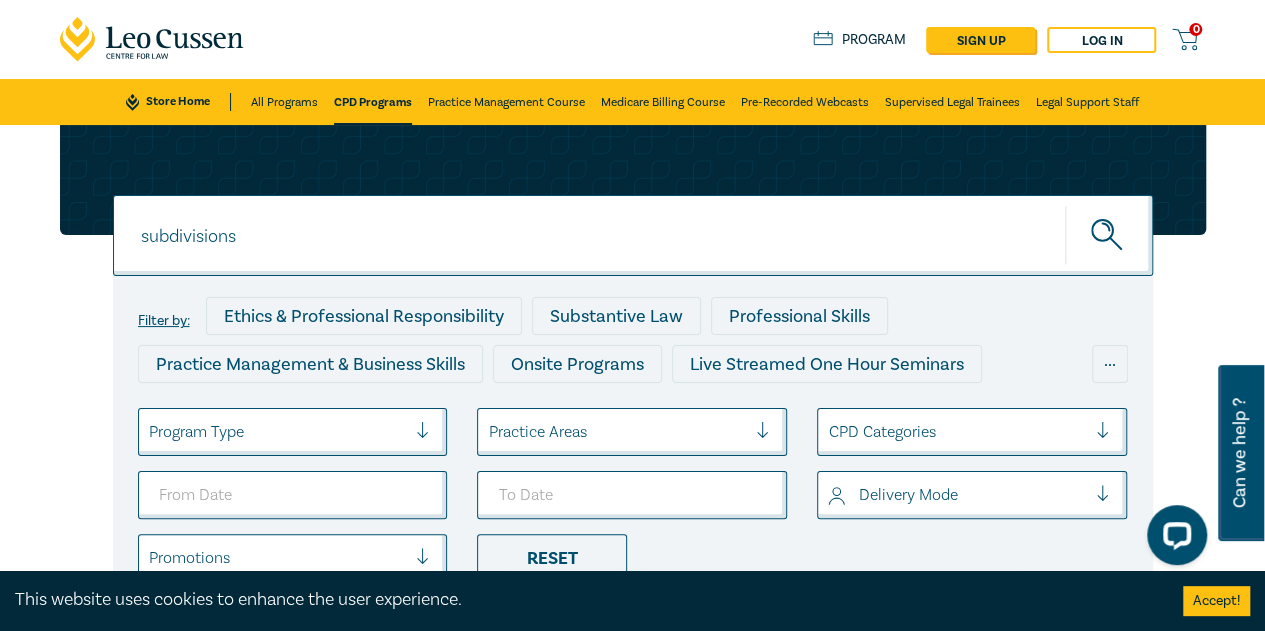 type on "subdivisions" 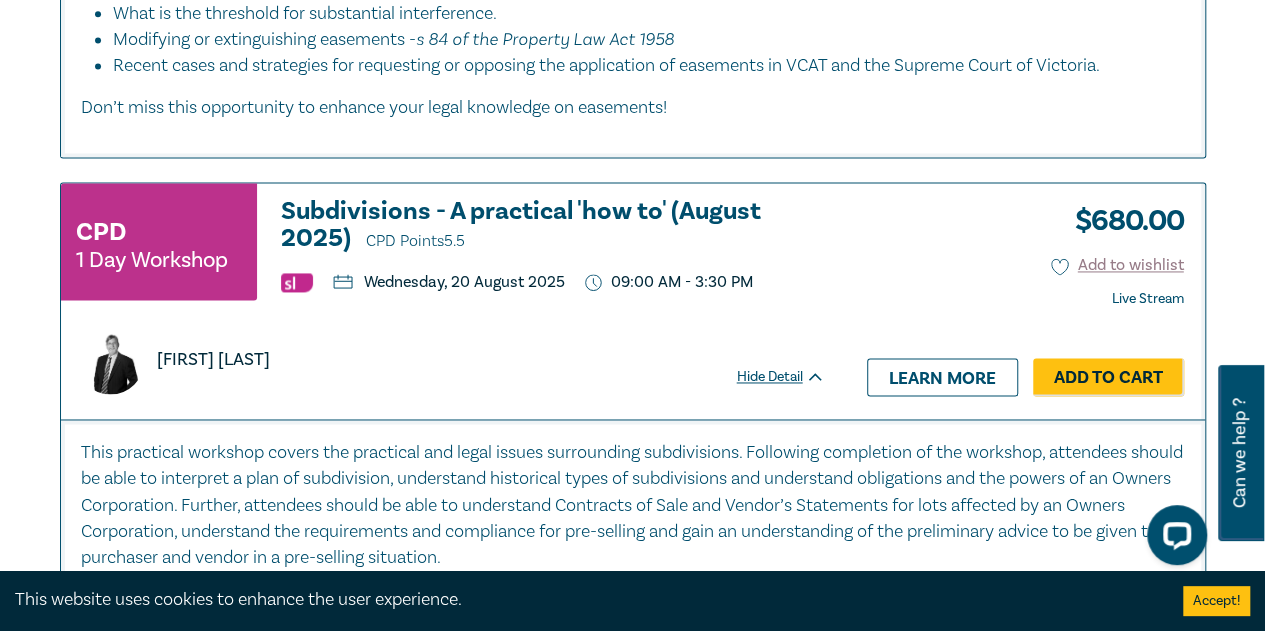 scroll, scrollTop: 1400, scrollLeft: 0, axis: vertical 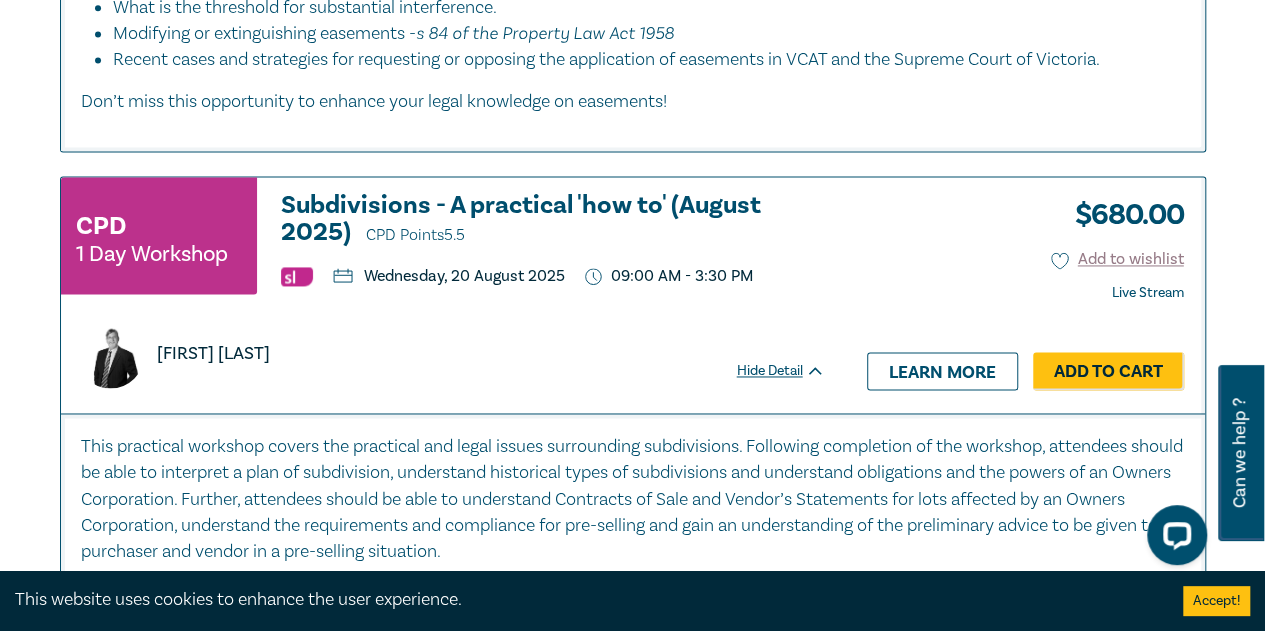 click on "Subdivisions -  A practical 'how to' (August 2025)   CPD Points  5.5" at bounding box center (553, 220) 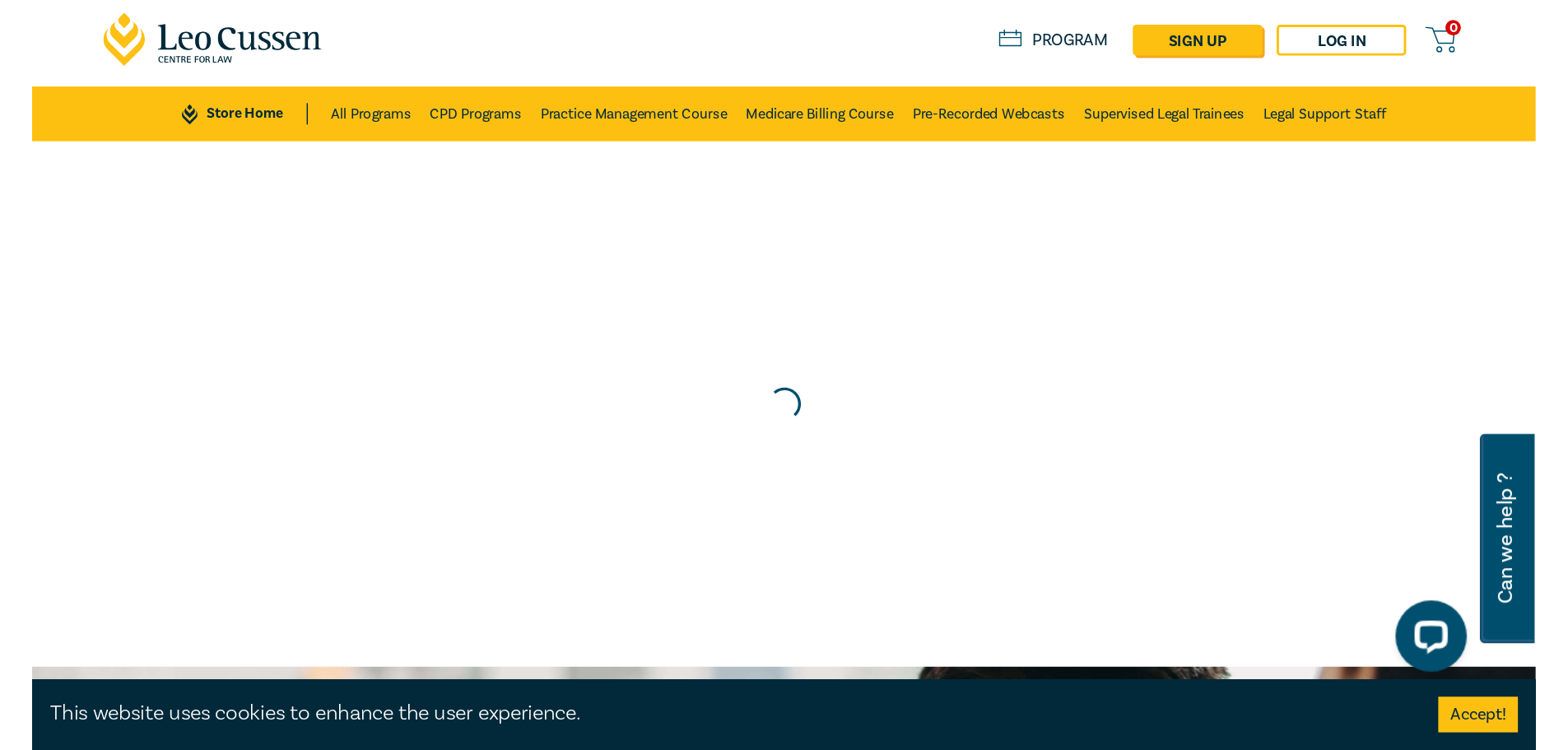 scroll, scrollTop: 0, scrollLeft: 0, axis: both 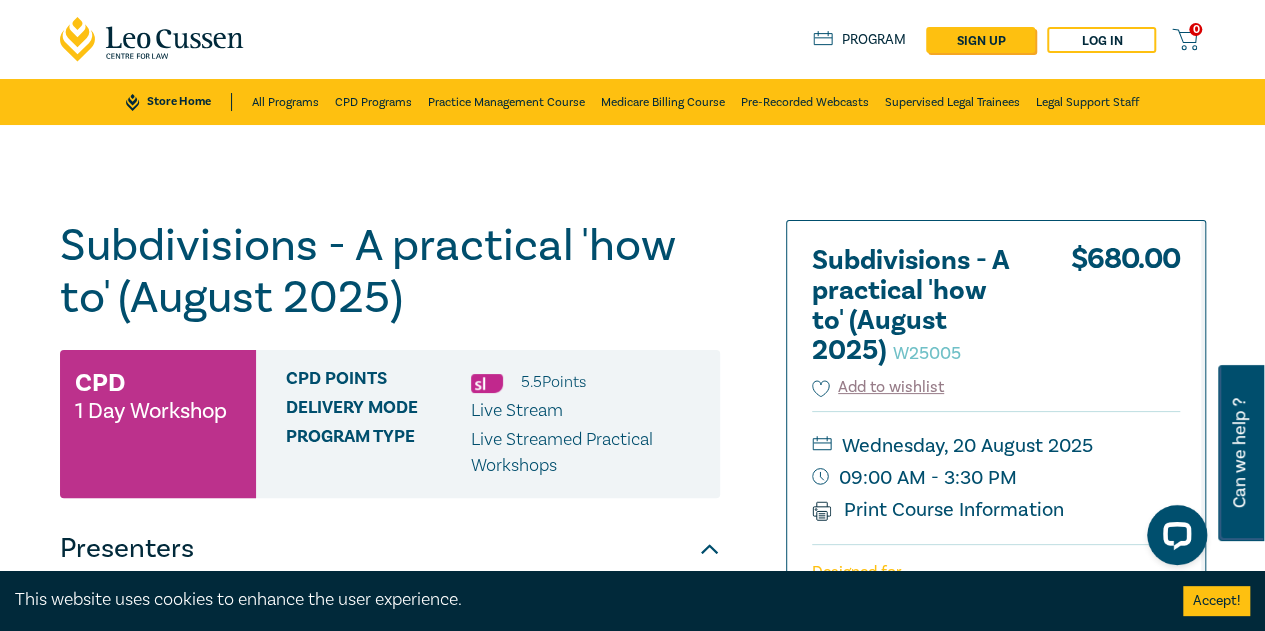 click on "Subdivisions -  A practical 'how to' (August 2025)   W25005" at bounding box center [390, 272] 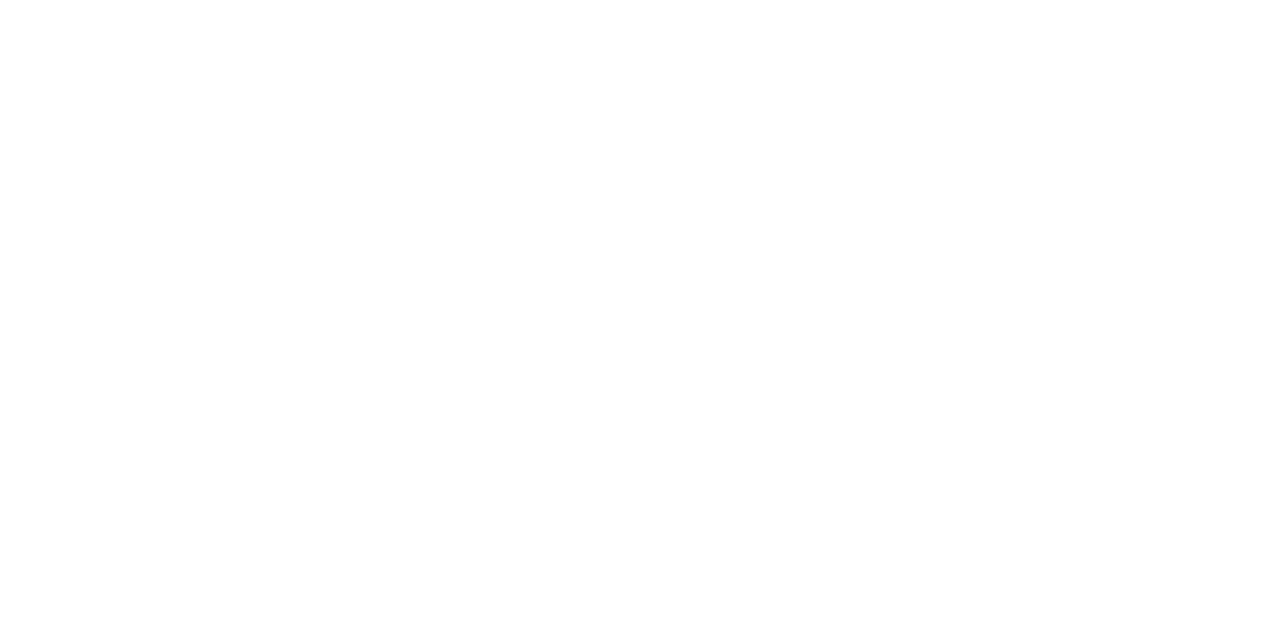 scroll, scrollTop: 0, scrollLeft: 0, axis: both 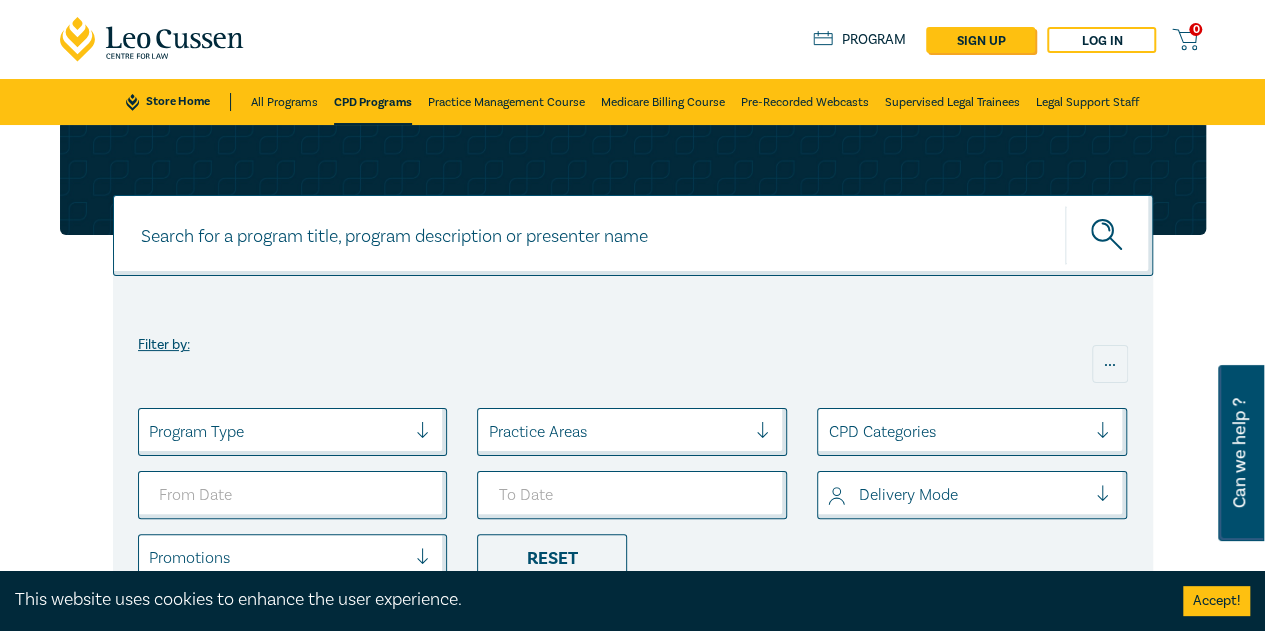 click at bounding box center [633, 235] 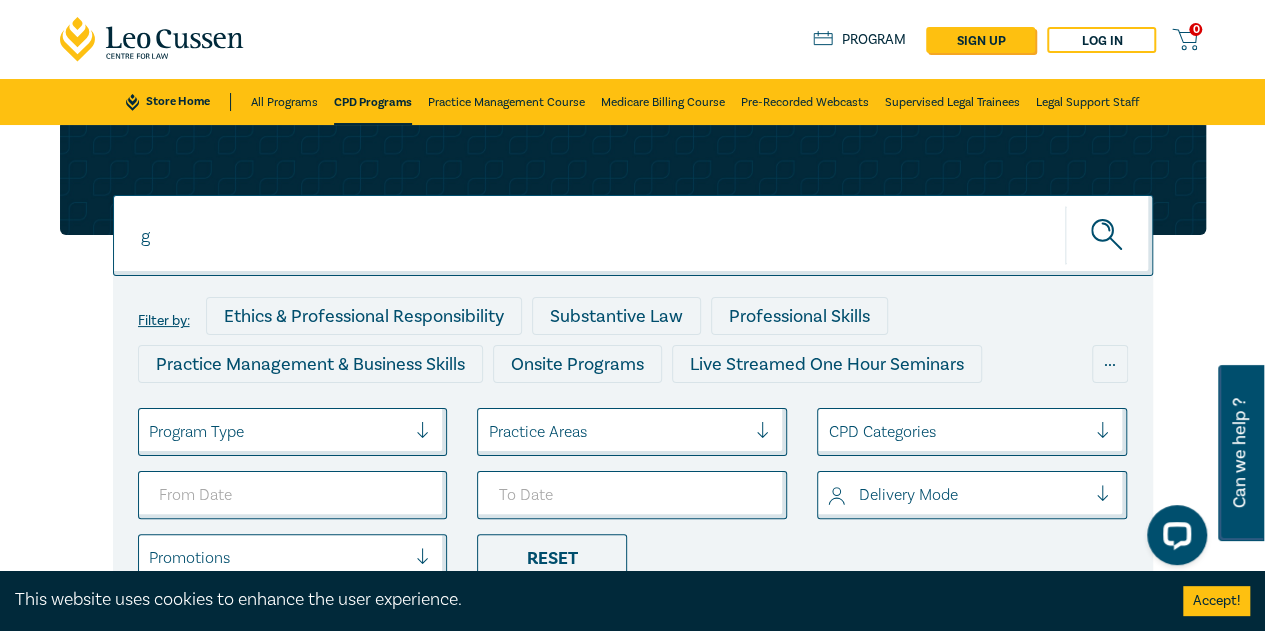 scroll, scrollTop: 0, scrollLeft: 0, axis: both 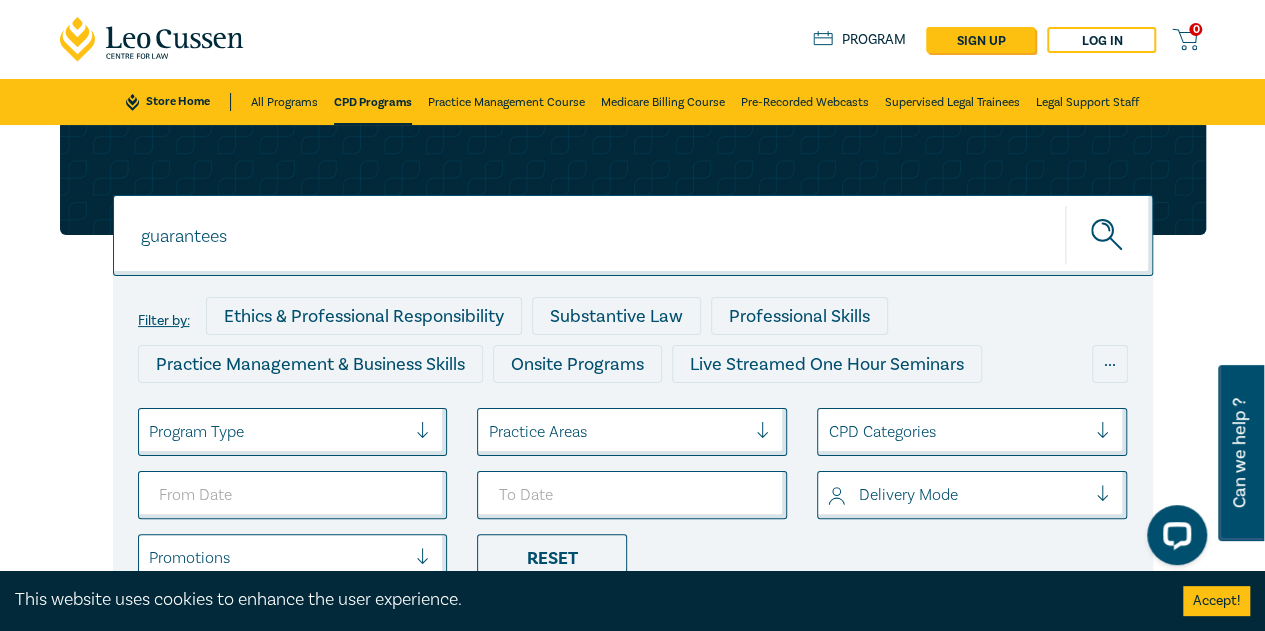 type on "guarantees" 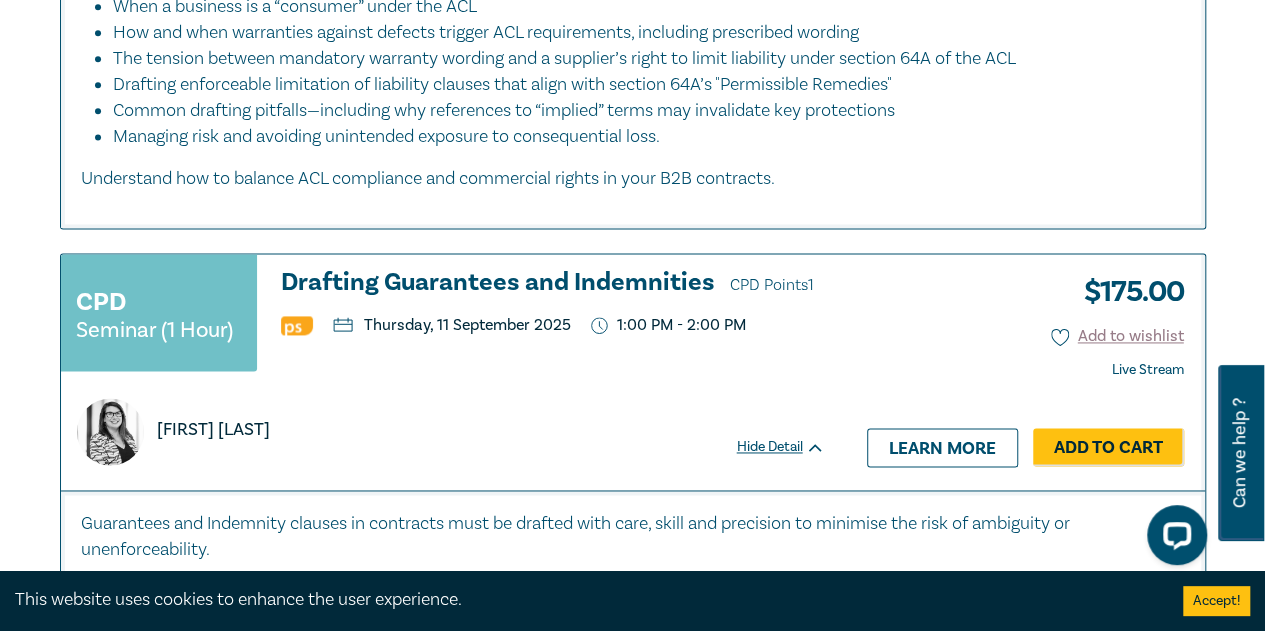 click on "Drafting Guarantees and Indemnities   CPD Points  1" at bounding box center [553, 284] 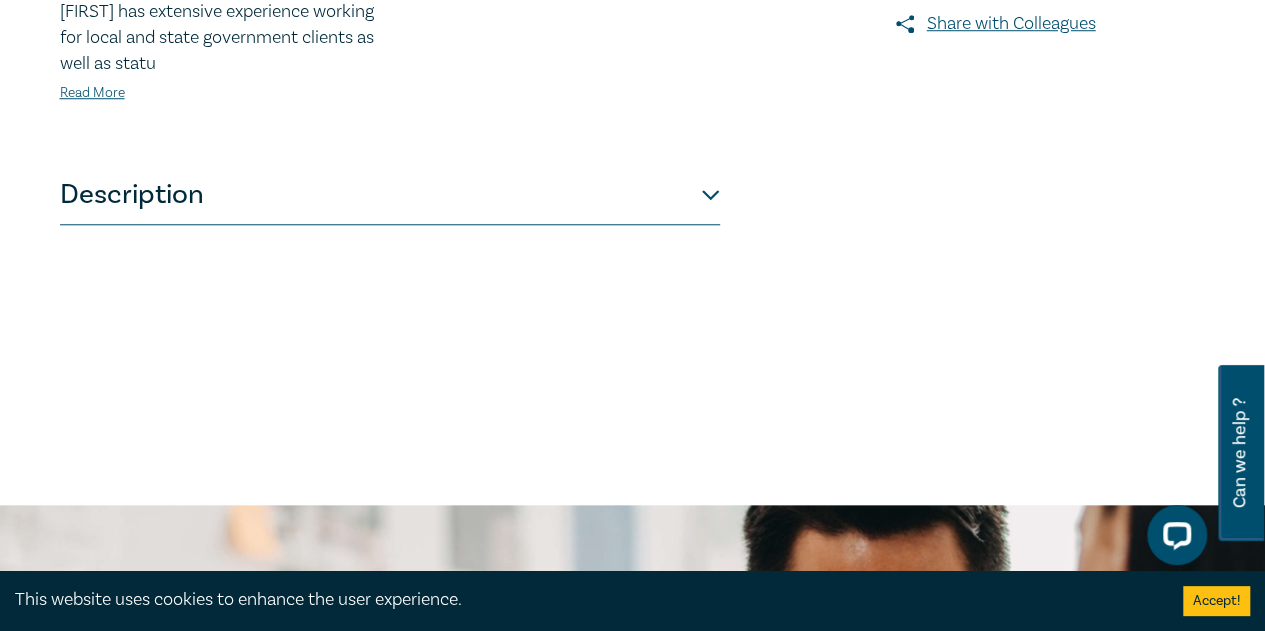 scroll, scrollTop: 900, scrollLeft: 0, axis: vertical 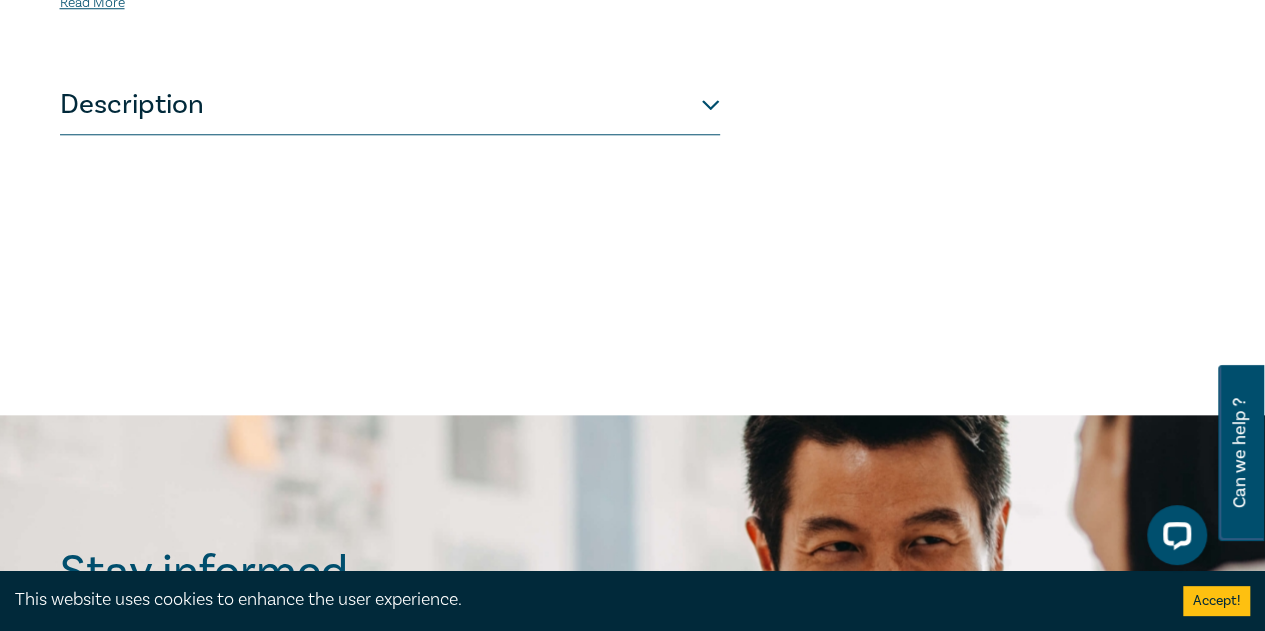 click on "Description" at bounding box center (390, 105) 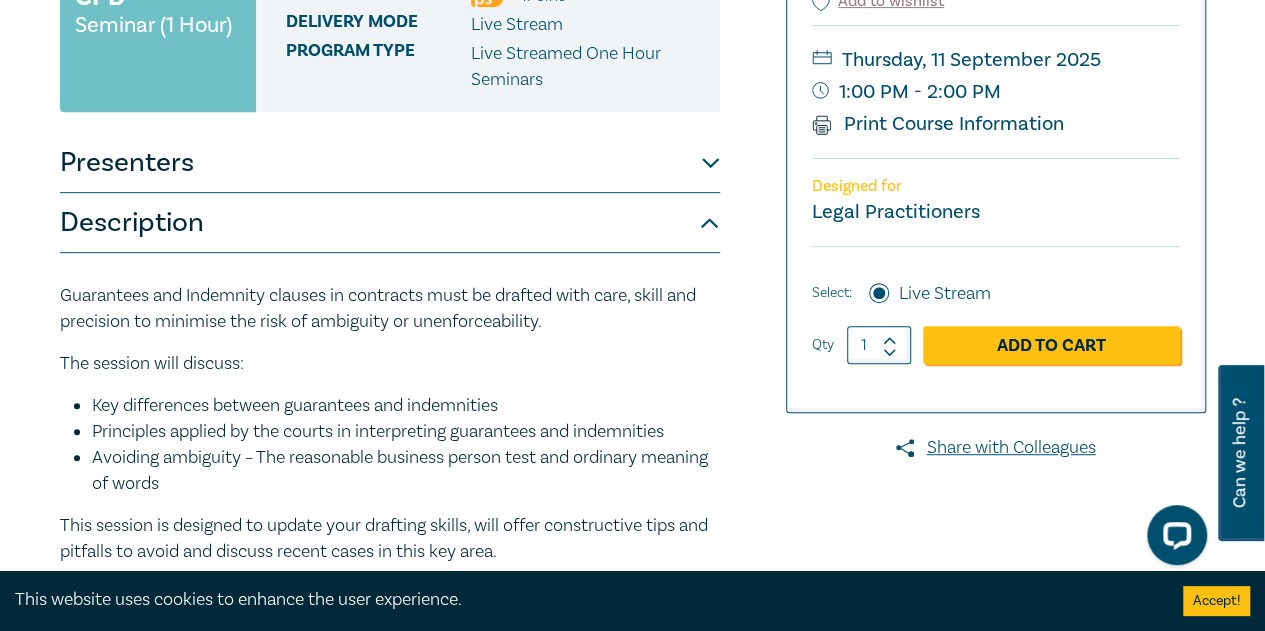 scroll, scrollTop: 500, scrollLeft: 0, axis: vertical 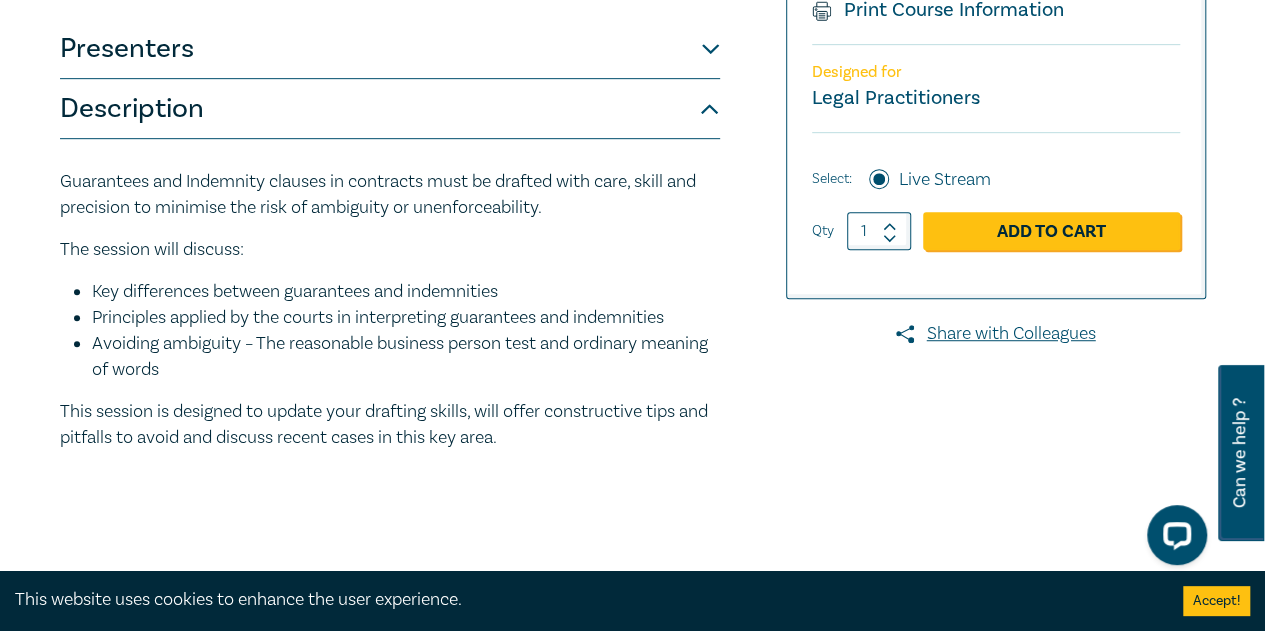 click on "Principles applied by the courts in interpreting guarantees and indemnities" at bounding box center [406, 318] 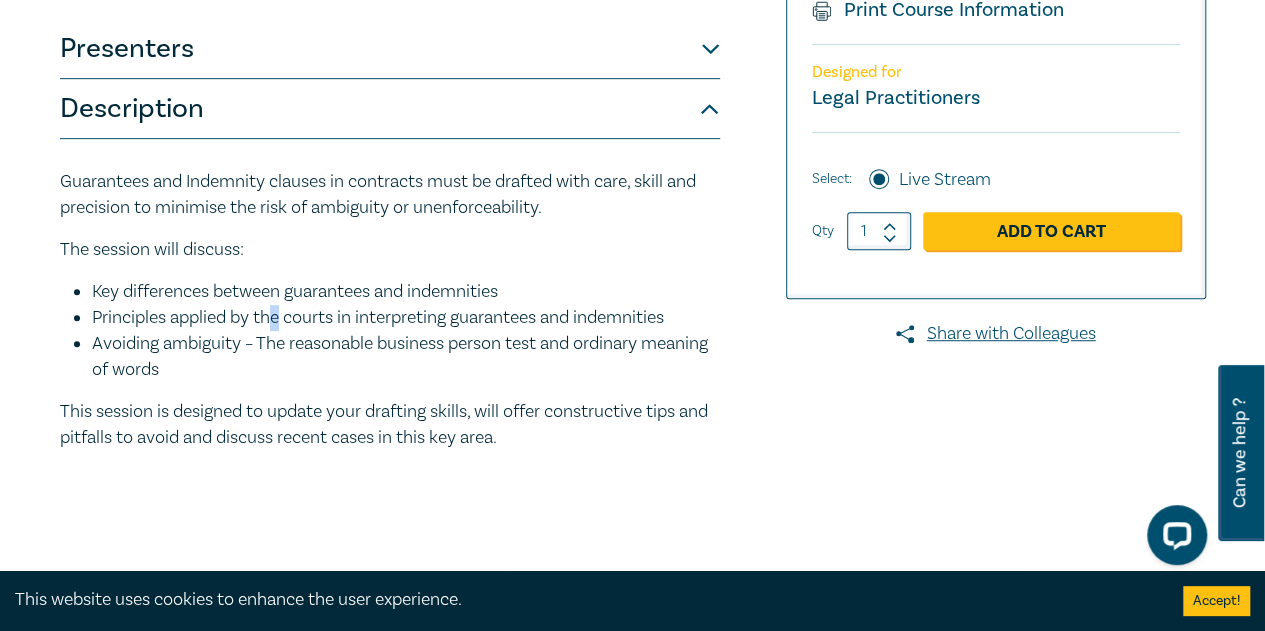 click on "Principles applied by the courts in interpreting guarantees and indemnities" at bounding box center [406, 318] 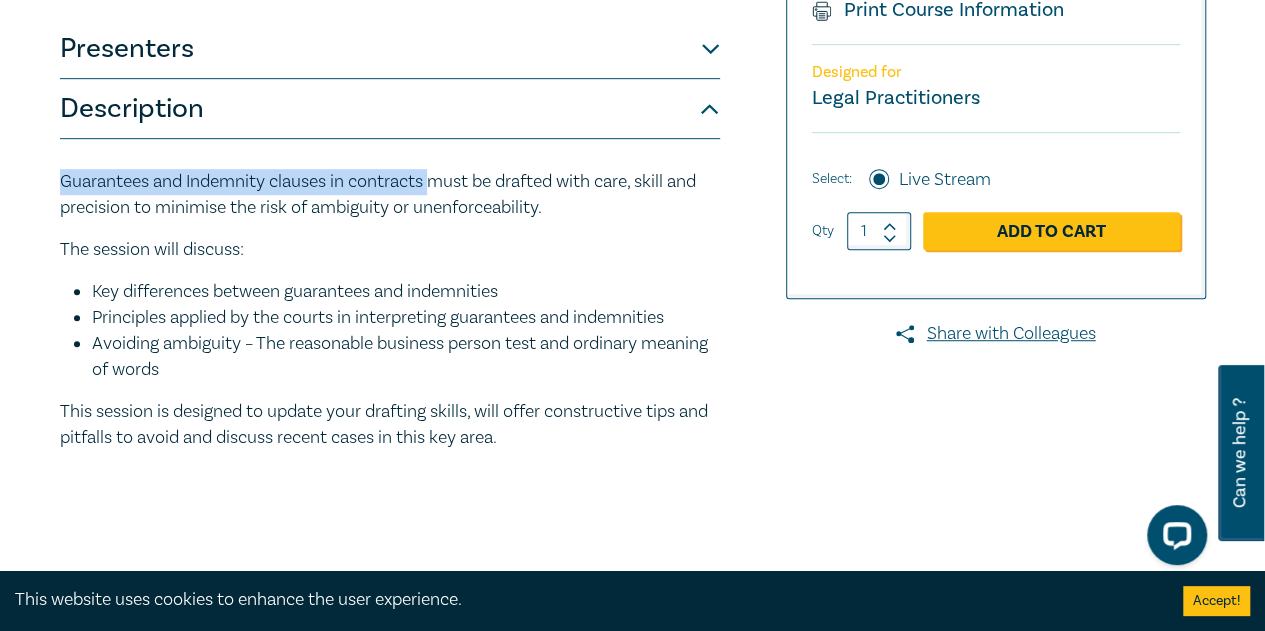 drag, startPoint x: 436, startPoint y: 177, endPoint x: 48, endPoint y: 187, distance: 388.12885 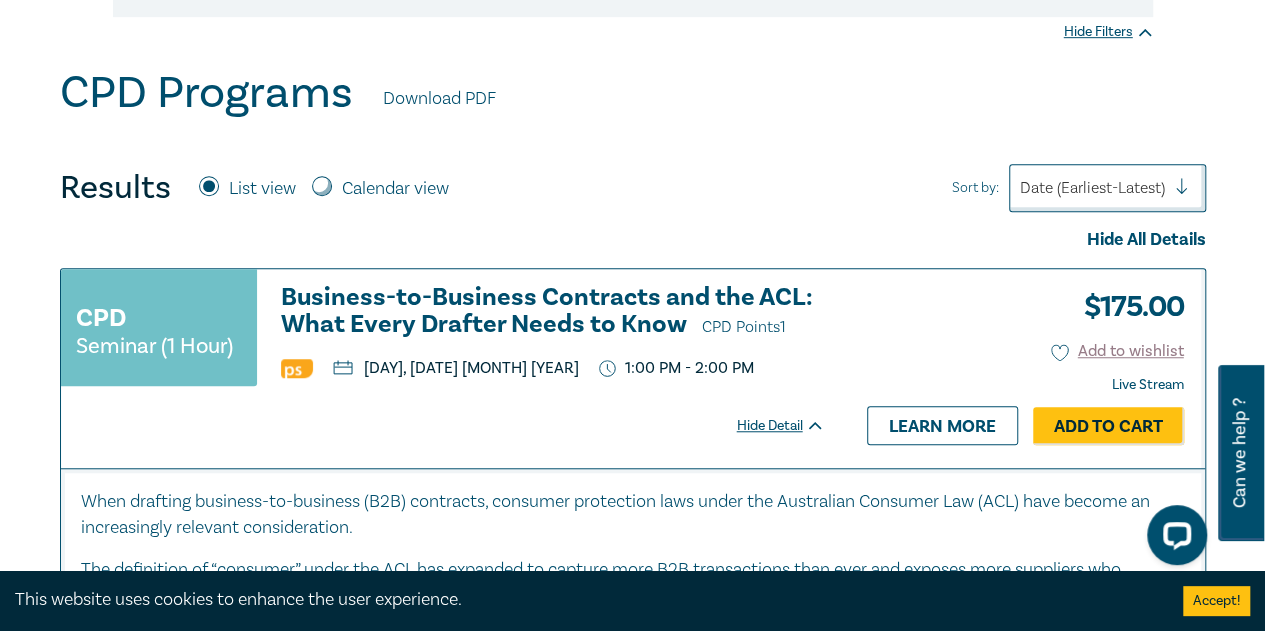 scroll, scrollTop: 0, scrollLeft: 0, axis: both 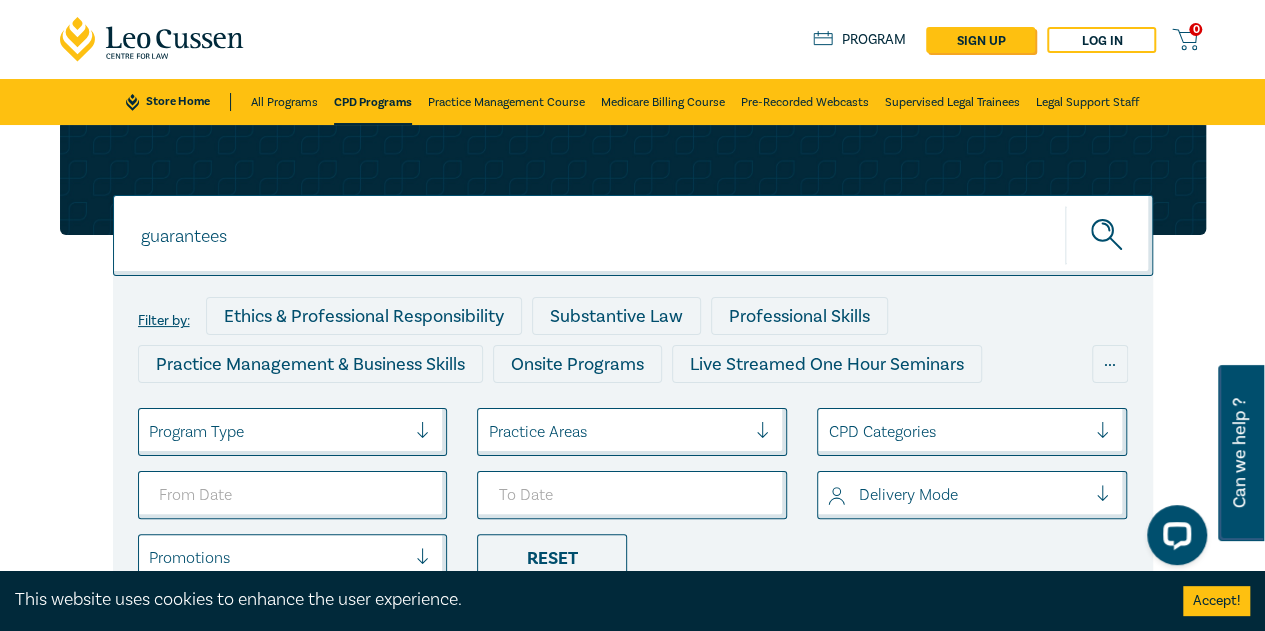 drag, startPoint x: 330, startPoint y: 249, endPoint x: 29, endPoint y: 238, distance: 301.20093 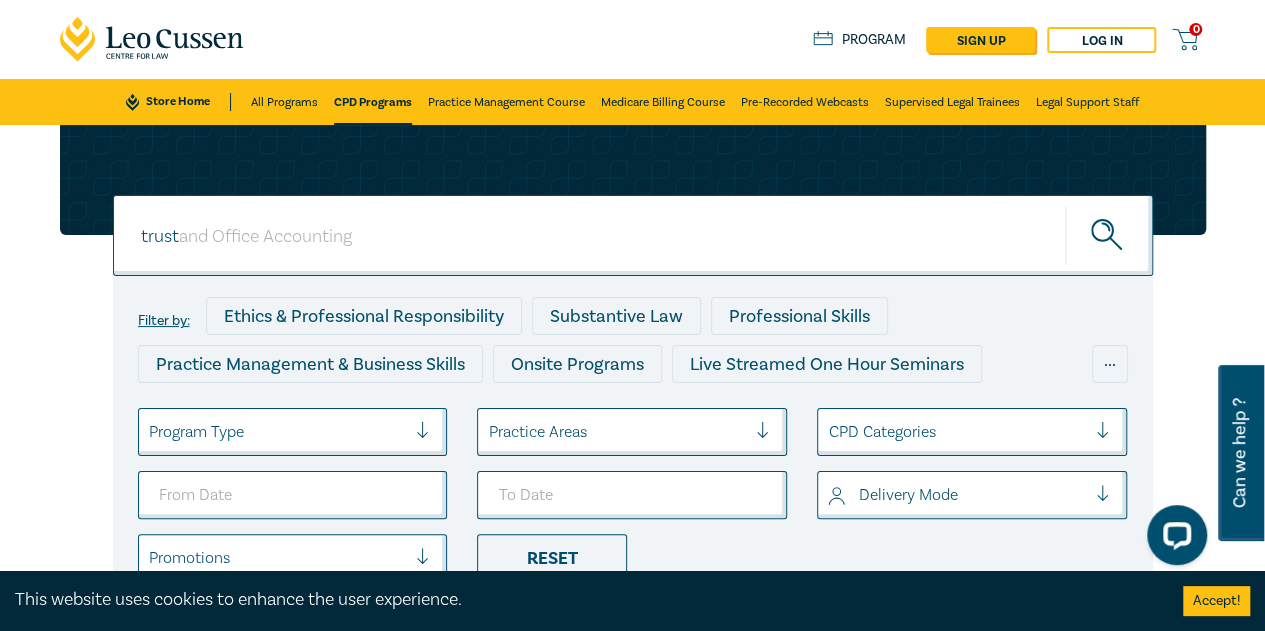 type on "trust" 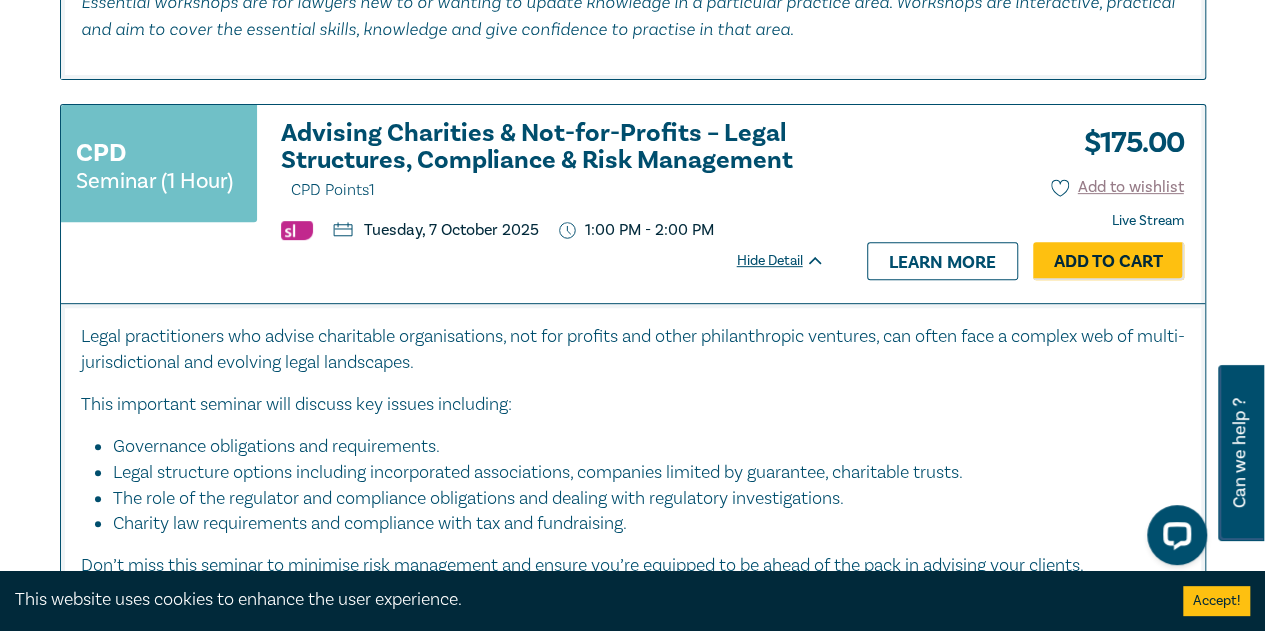 scroll, scrollTop: 4100, scrollLeft: 0, axis: vertical 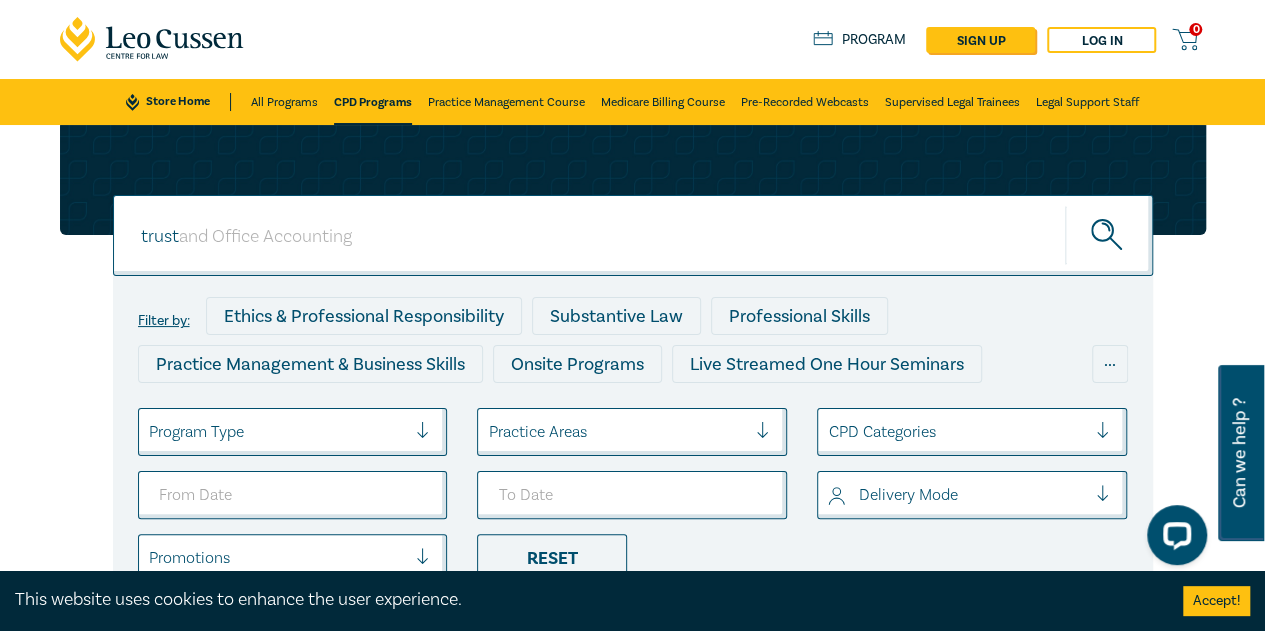 drag, startPoint x: 326, startPoint y: 227, endPoint x: 46, endPoint y: 278, distance: 284.60675 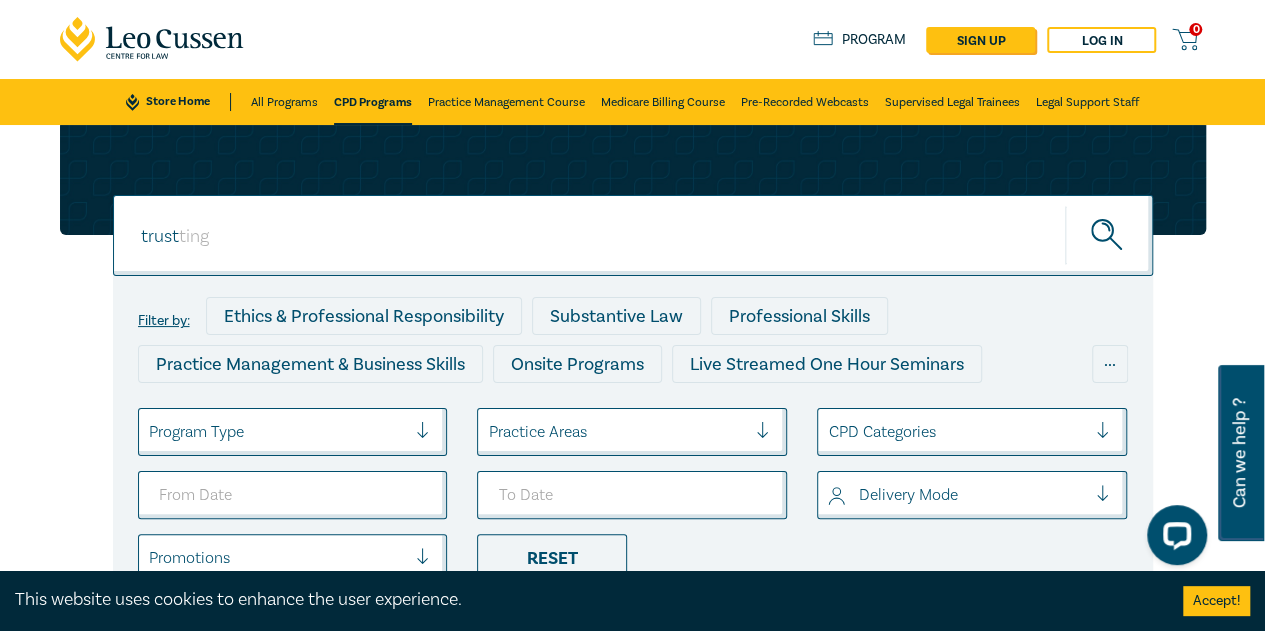 type on "ting" 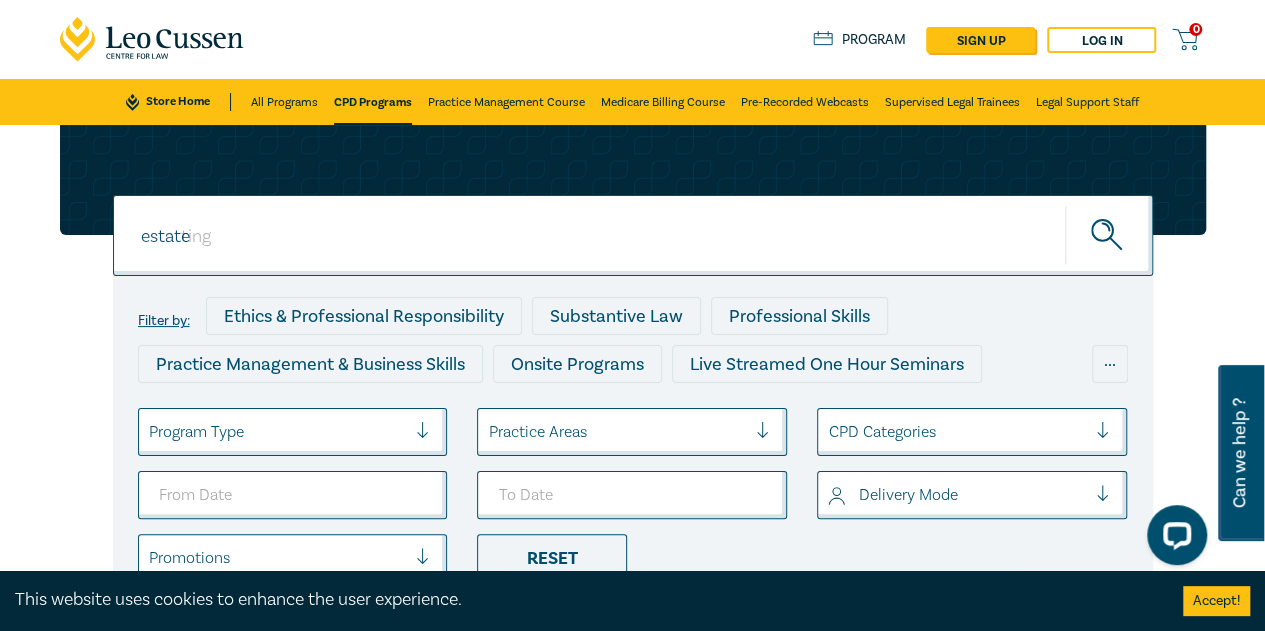 click at bounding box center [1109, 235] 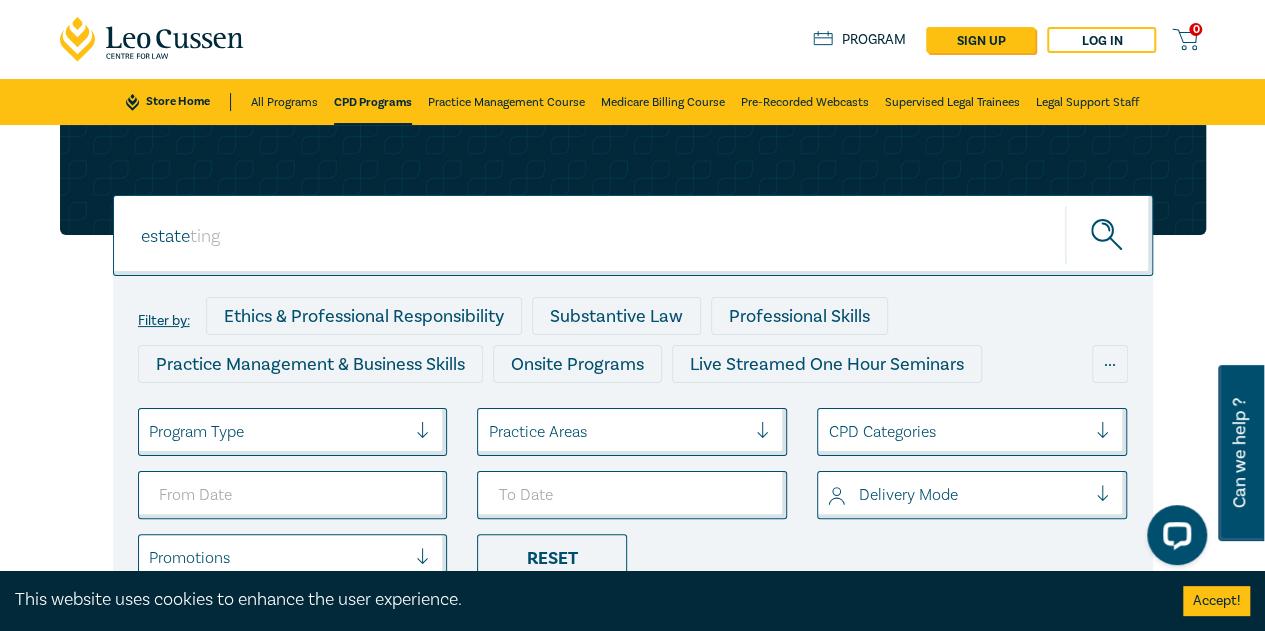type on "estate" 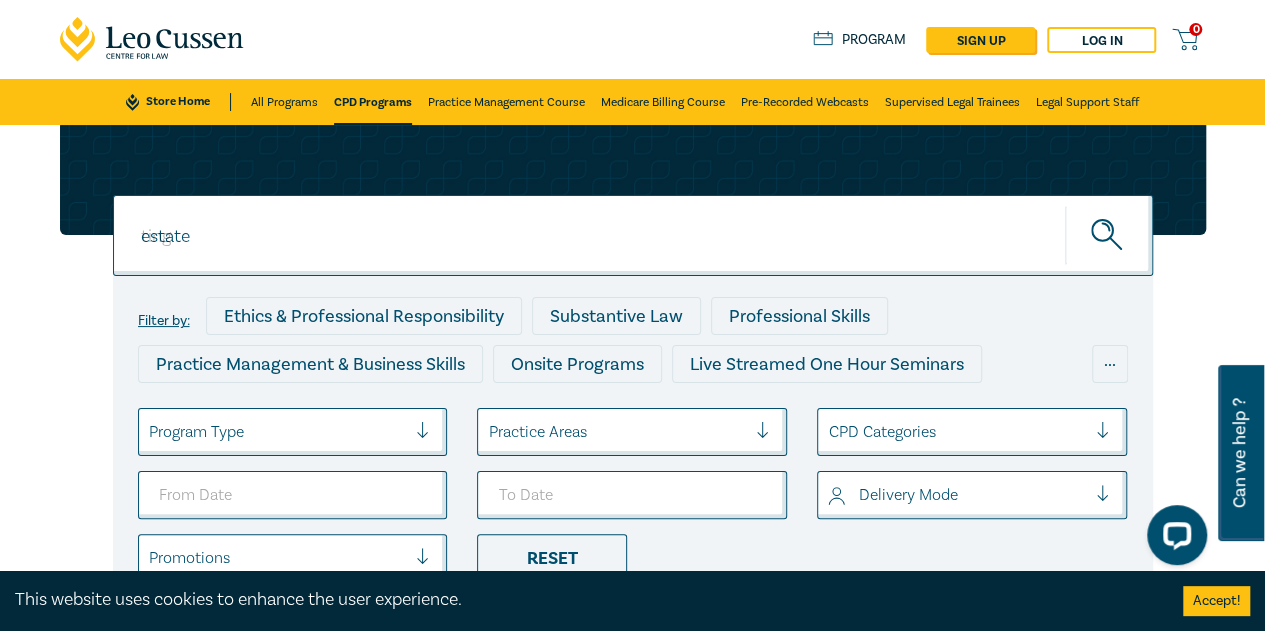click 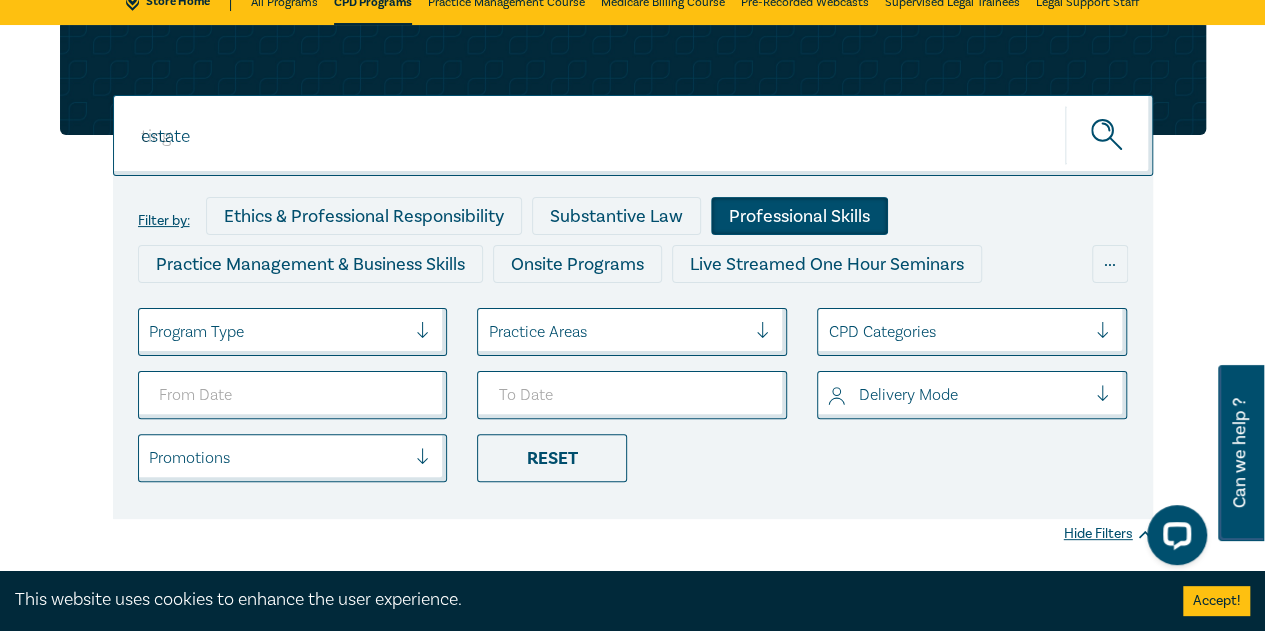 scroll, scrollTop: 0, scrollLeft: 0, axis: both 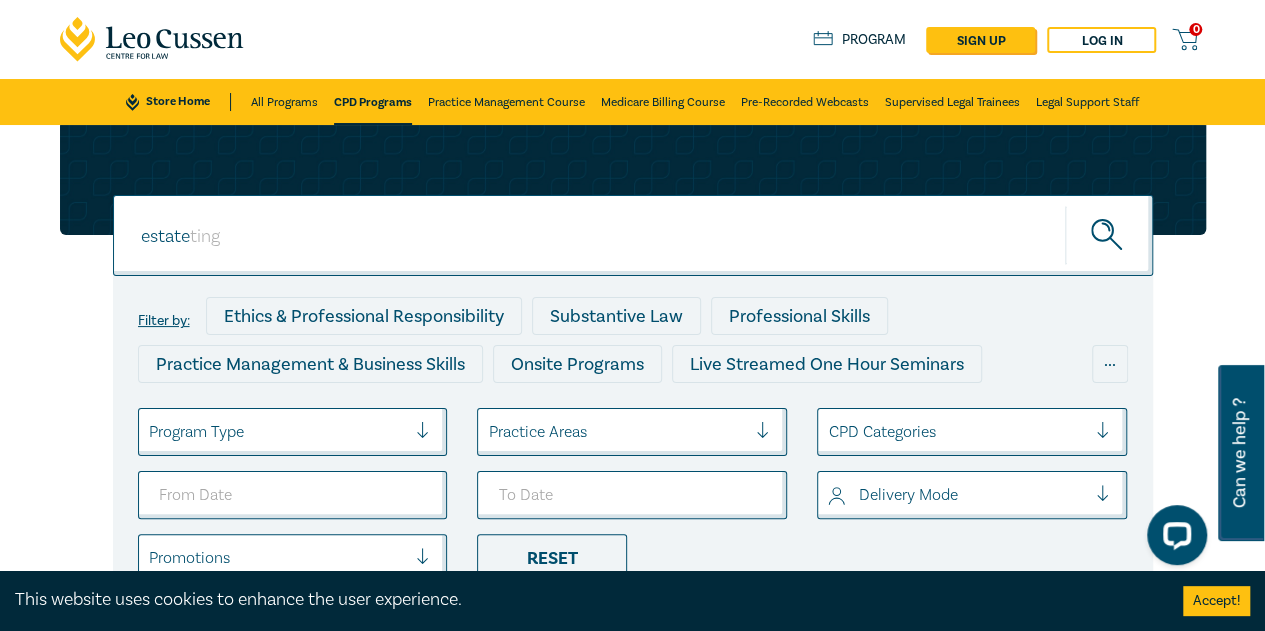 drag, startPoint x: 226, startPoint y: 201, endPoint x: 210, endPoint y: 238, distance: 40.311287 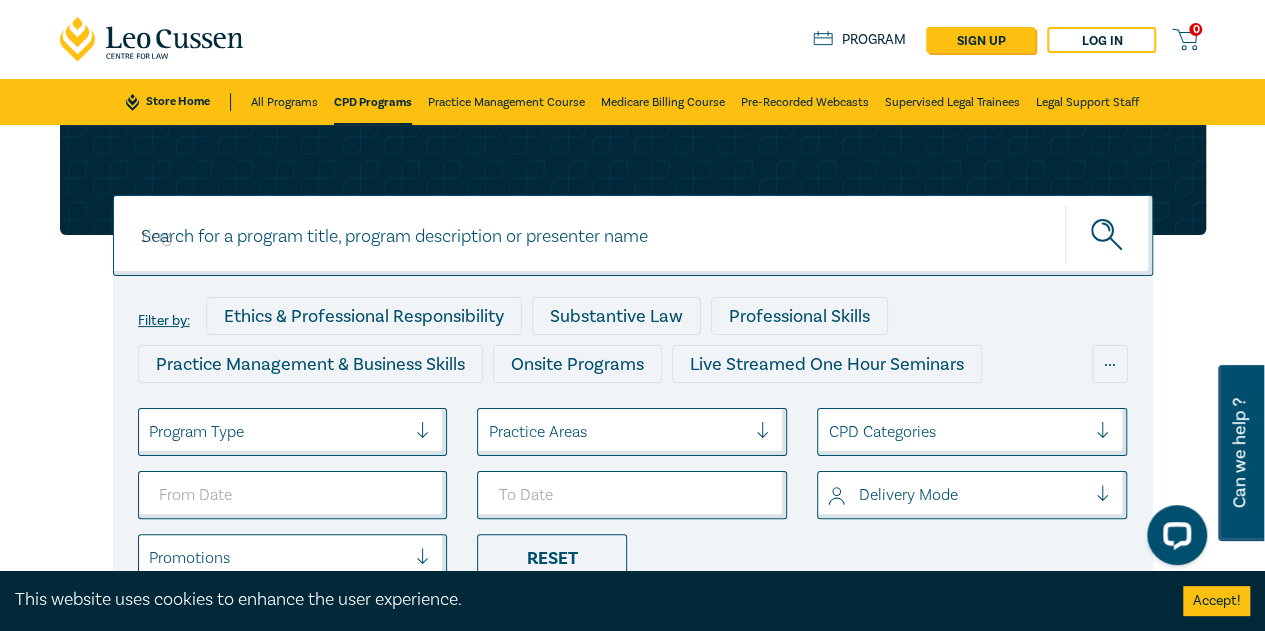 click at bounding box center [633, 235] 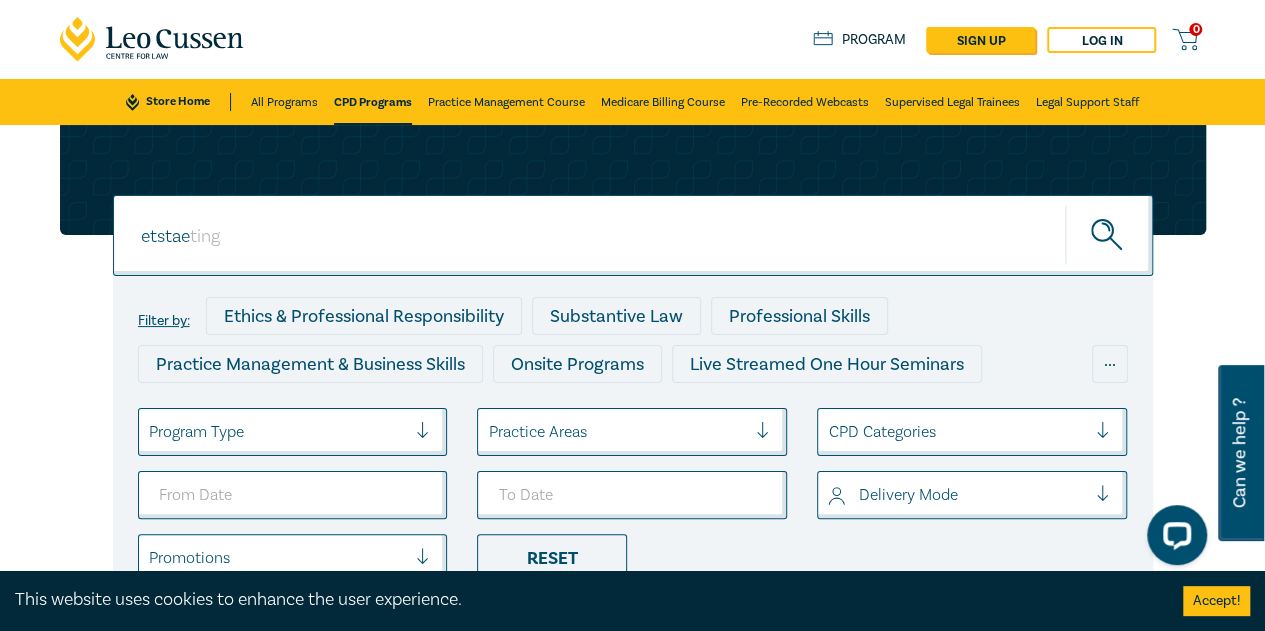 click at bounding box center [1109, 235] 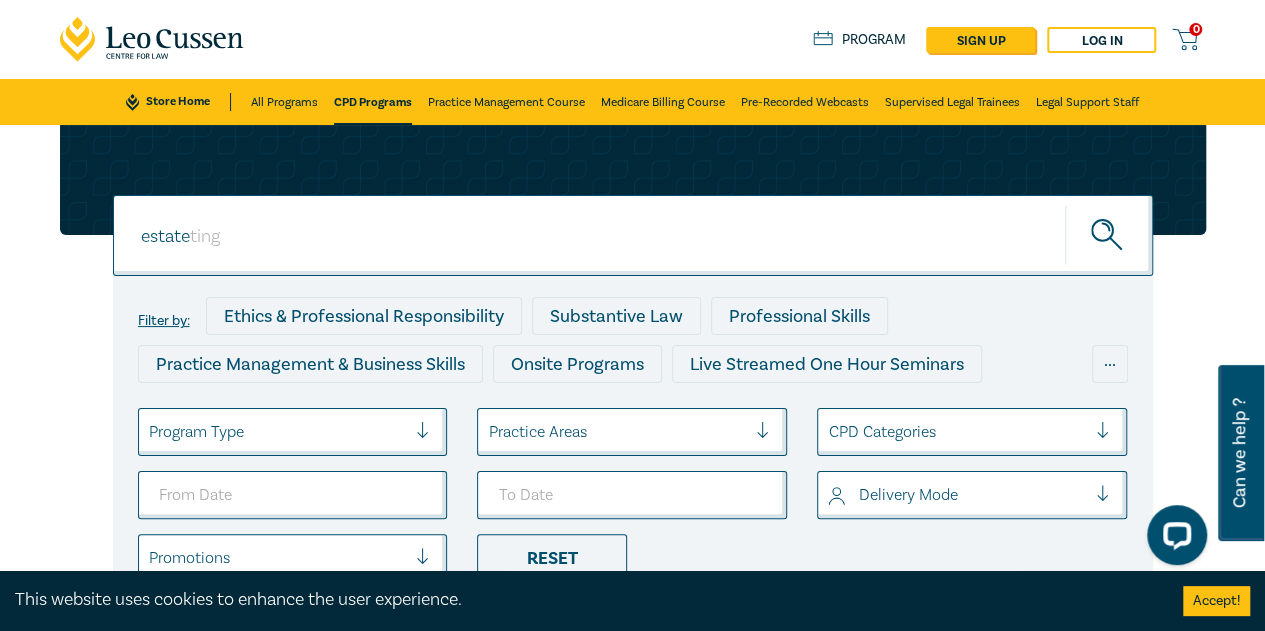 type on "estate" 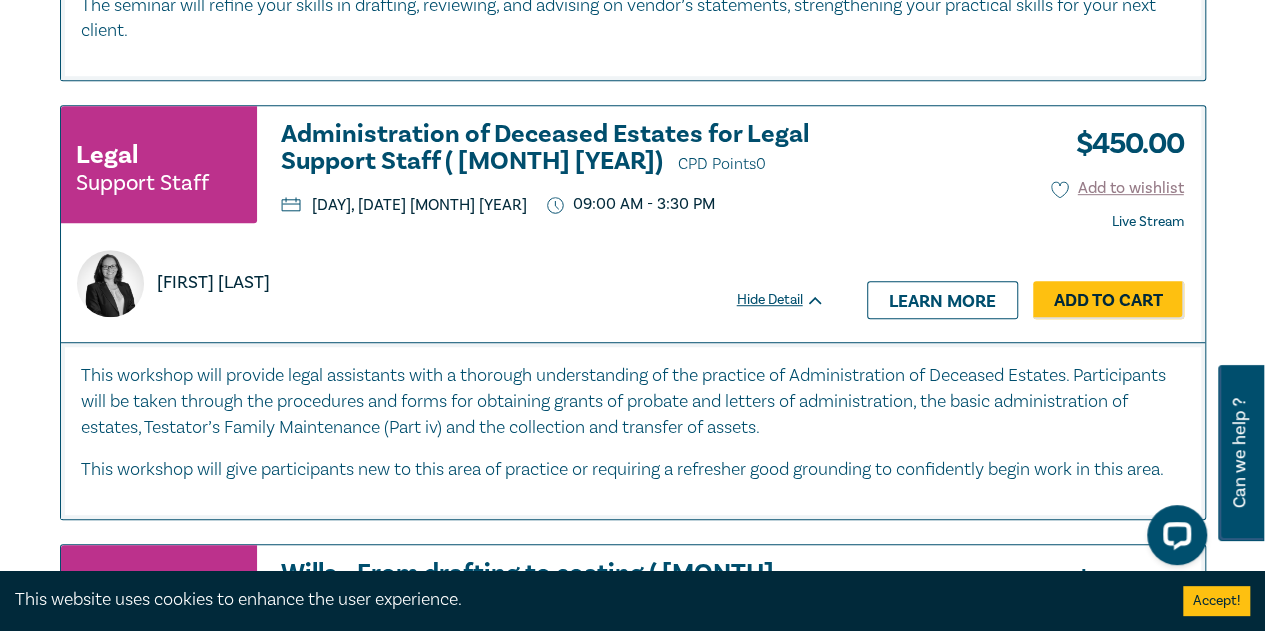 scroll, scrollTop: 4500, scrollLeft: 0, axis: vertical 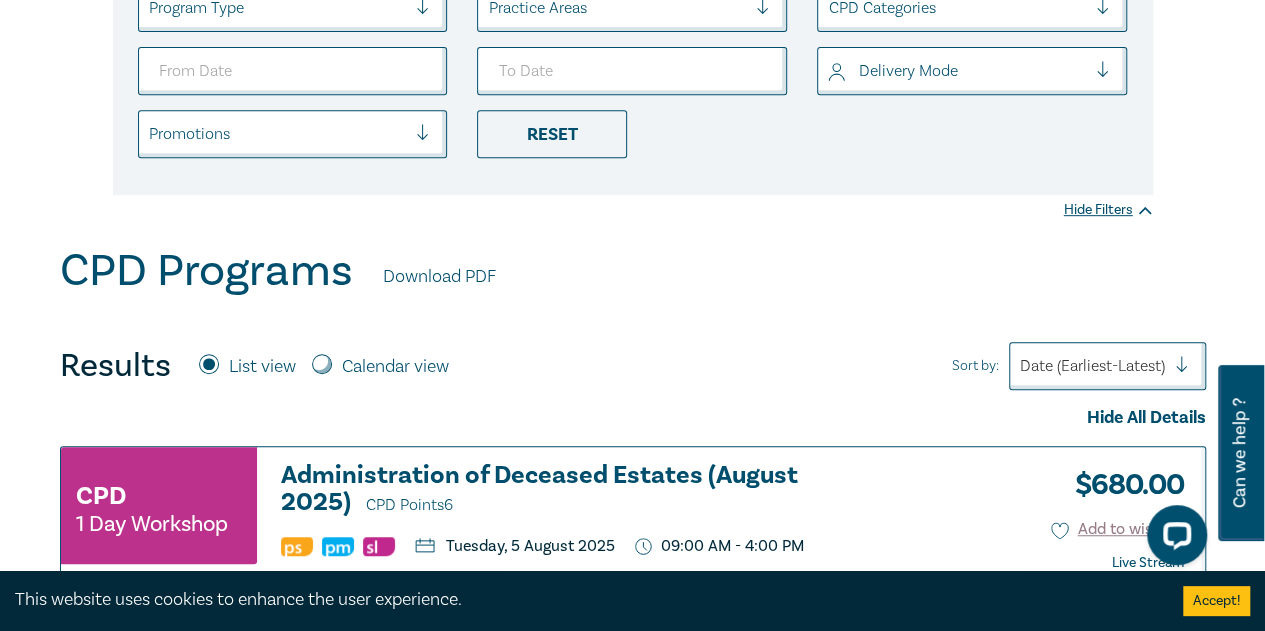 click on "Results List view Calendar view Sort by: Date (Earliest-Latest)" at bounding box center (633, 366) 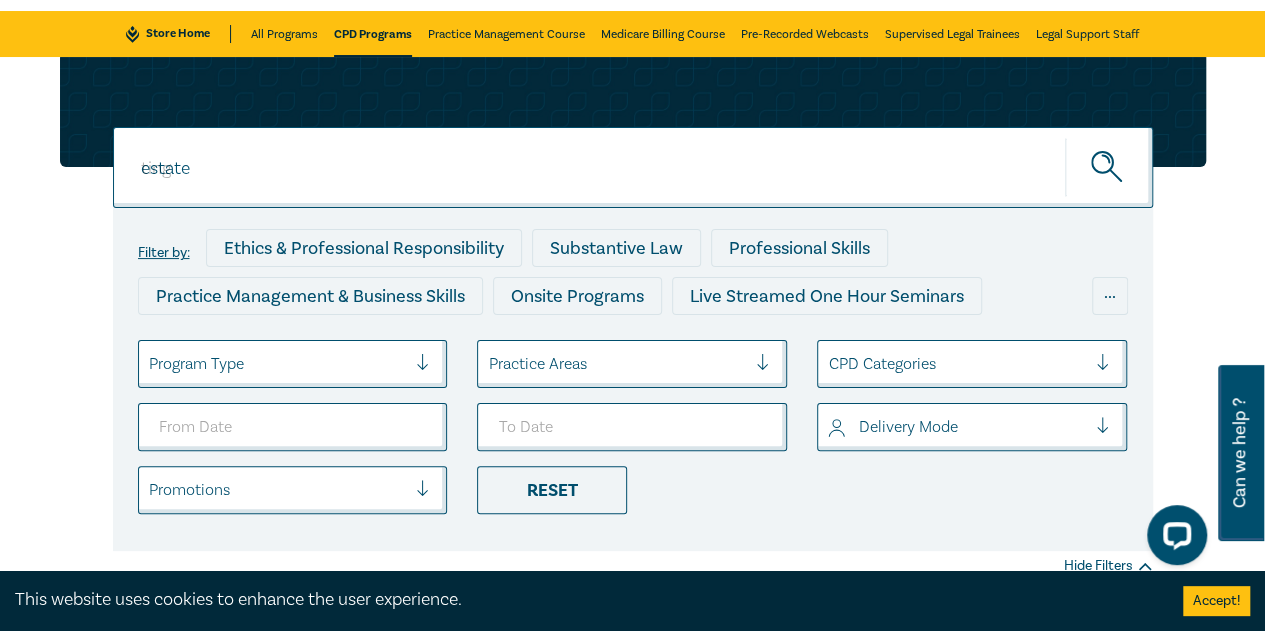 scroll, scrollTop: 24, scrollLeft: 0, axis: vertical 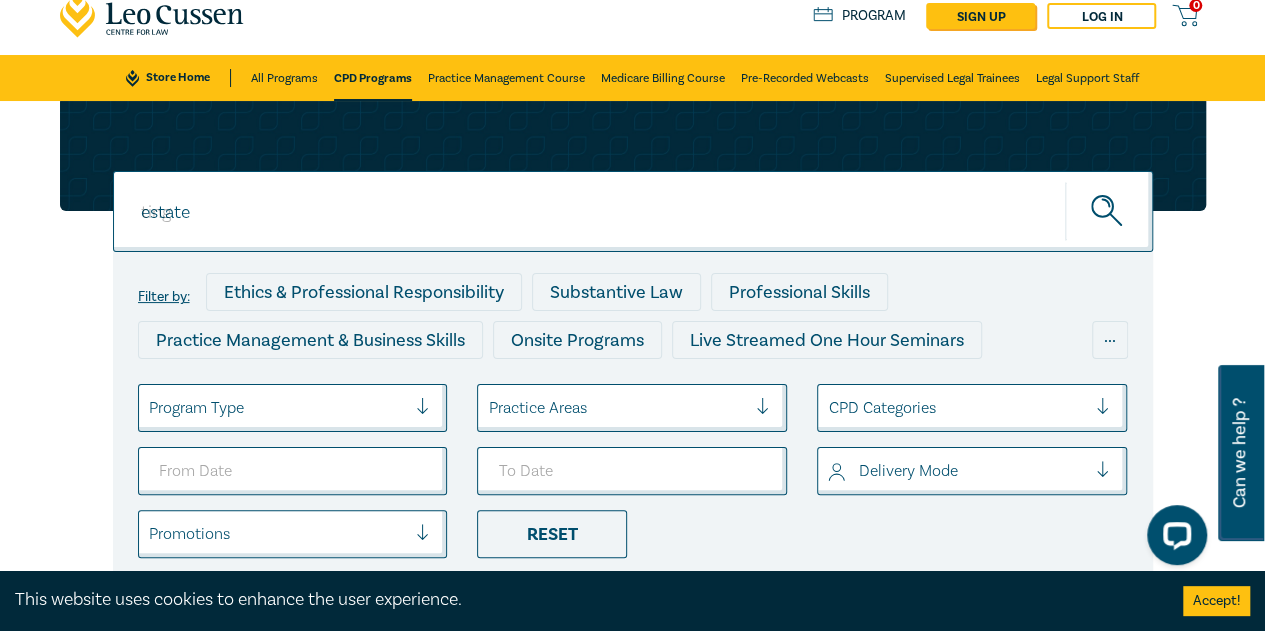 click on "estate" at bounding box center [633, 211] 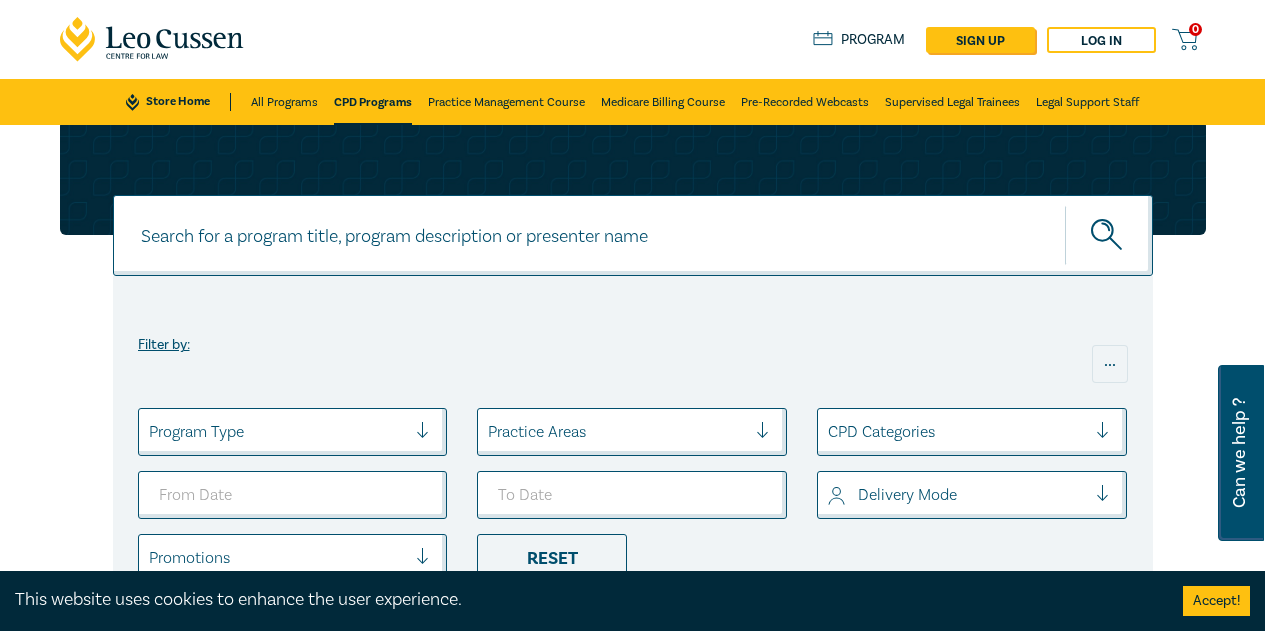 scroll, scrollTop: 0, scrollLeft: 0, axis: both 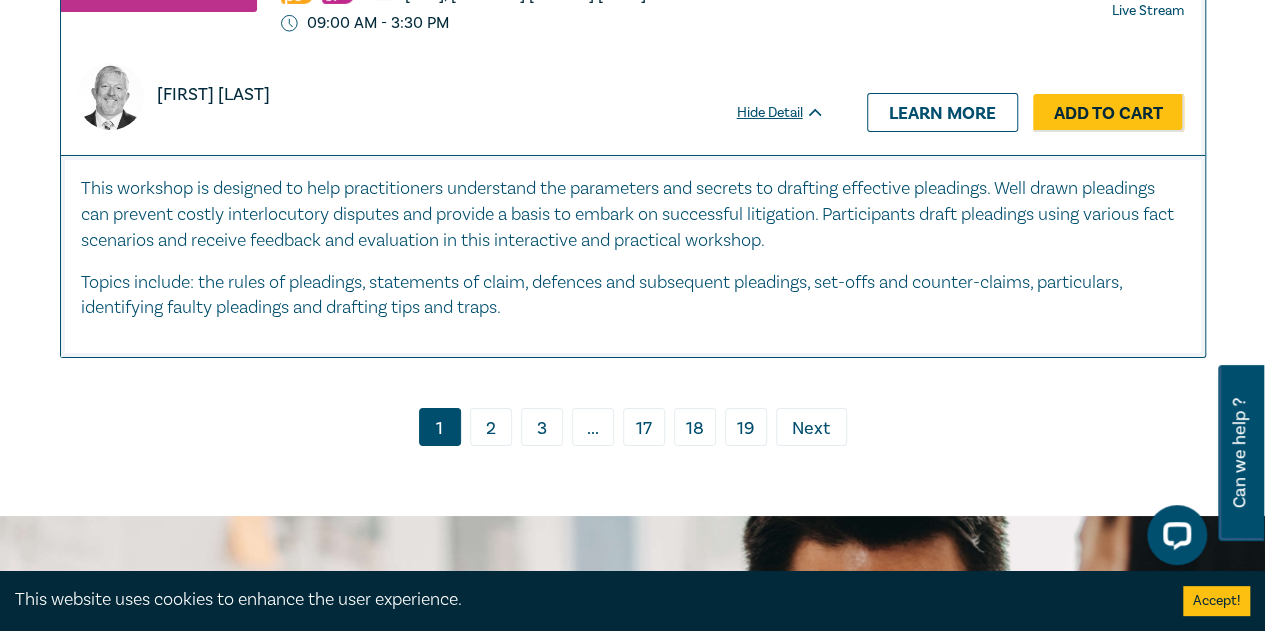 click on "3" at bounding box center [542, 427] 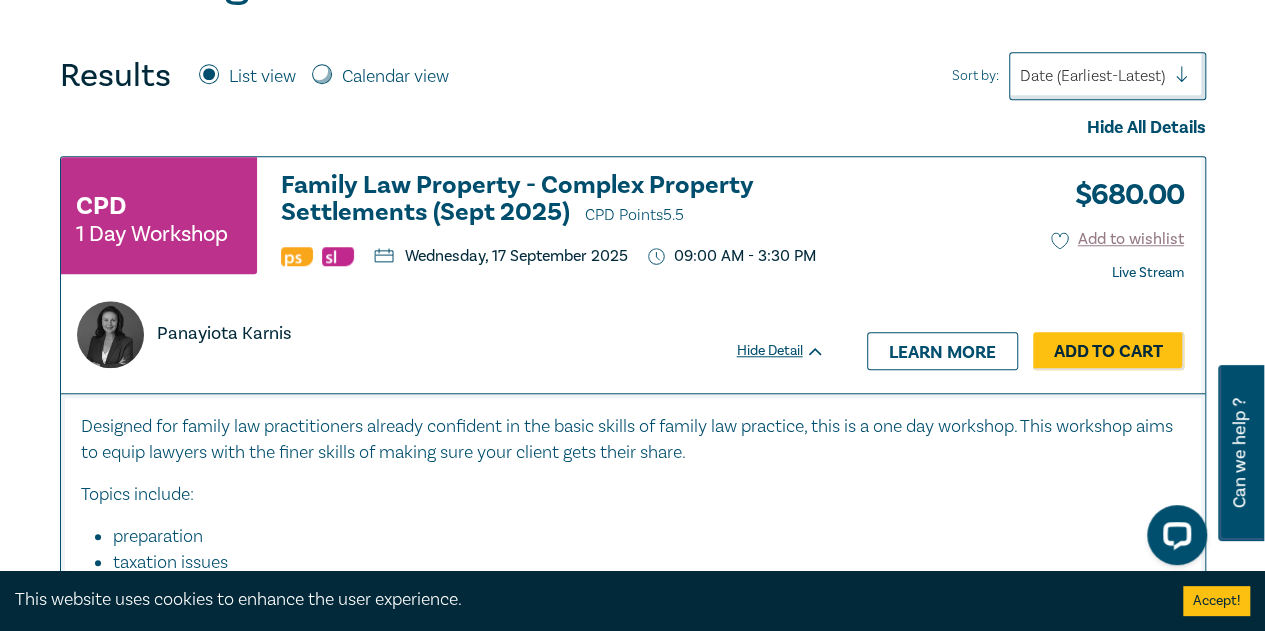 scroll, scrollTop: 1100, scrollLeft: 0, axis: vertical 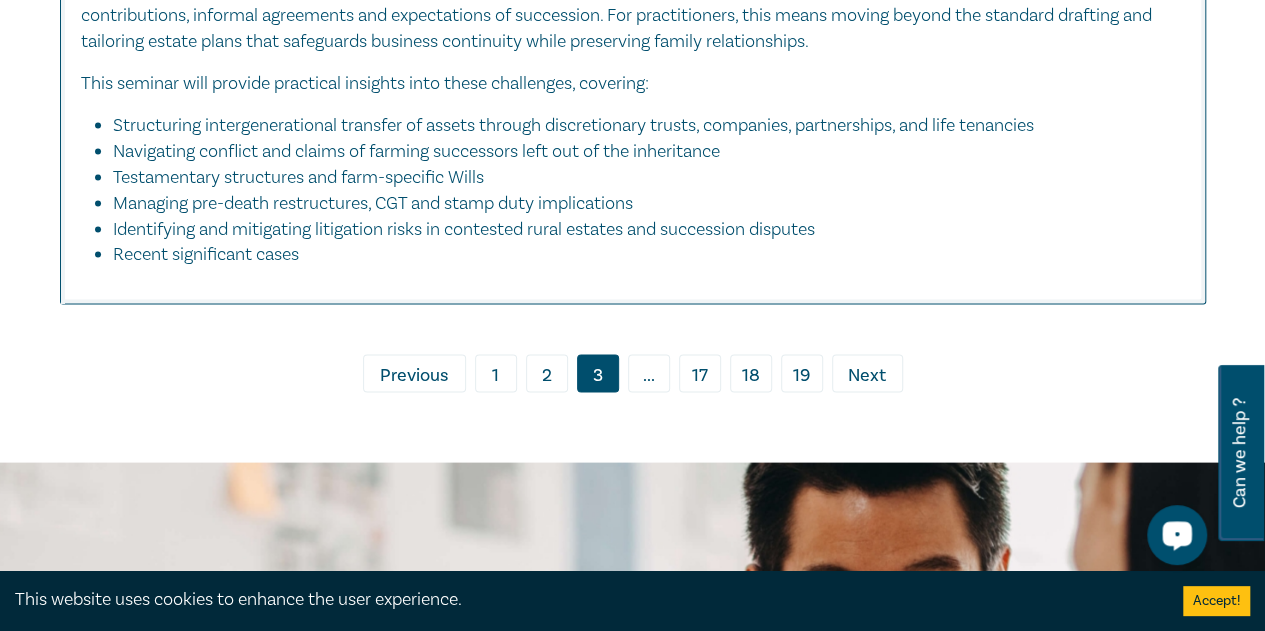 click on "Next" at bounding box center (867, 375) 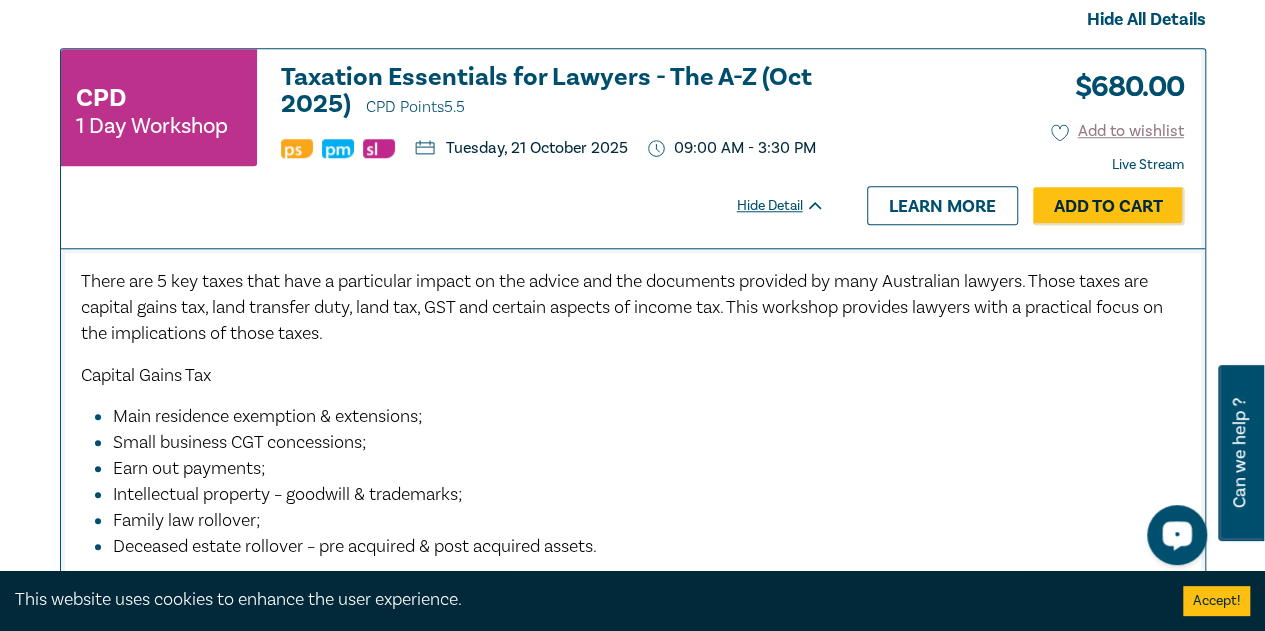 scroll, scrollTop: 700, scrollLeft: 0, axis: vertical 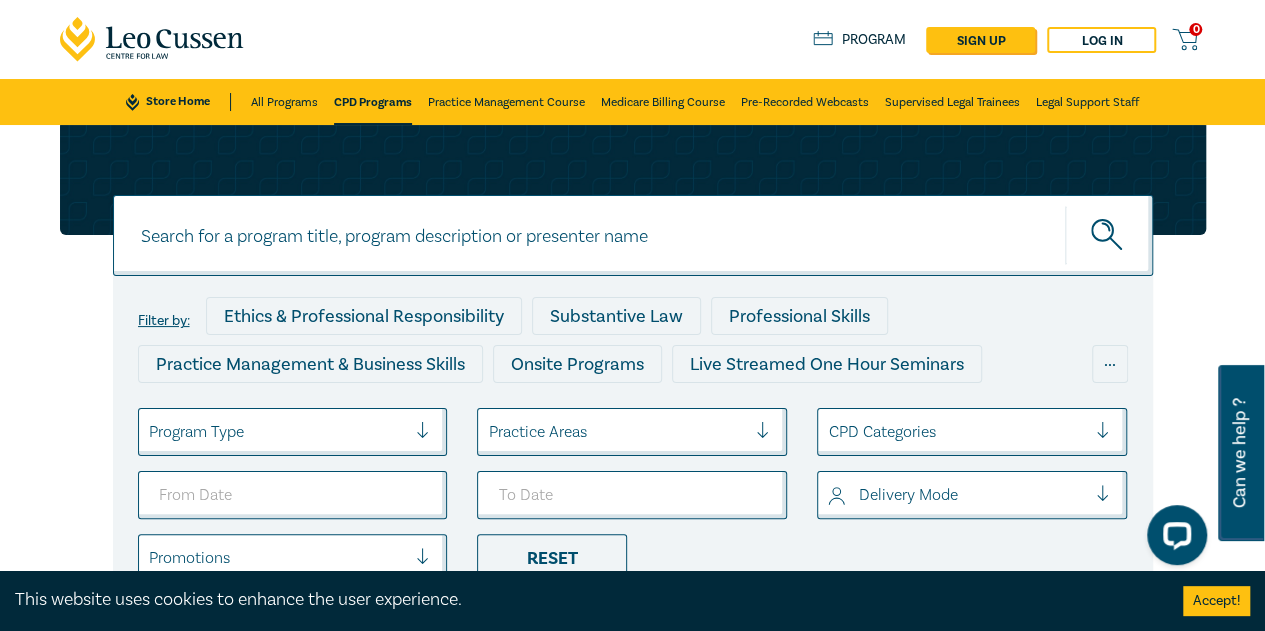 click on "CPD Programs" at bounding box center [373, 102] 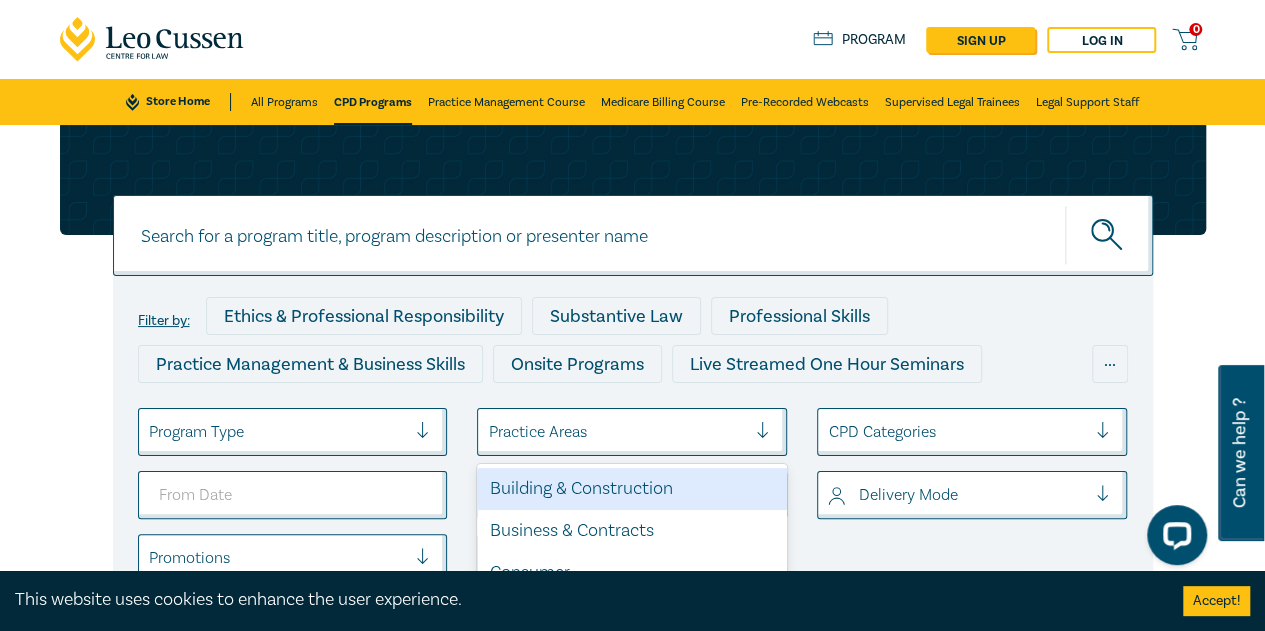 click at bounding box center [617, 432] 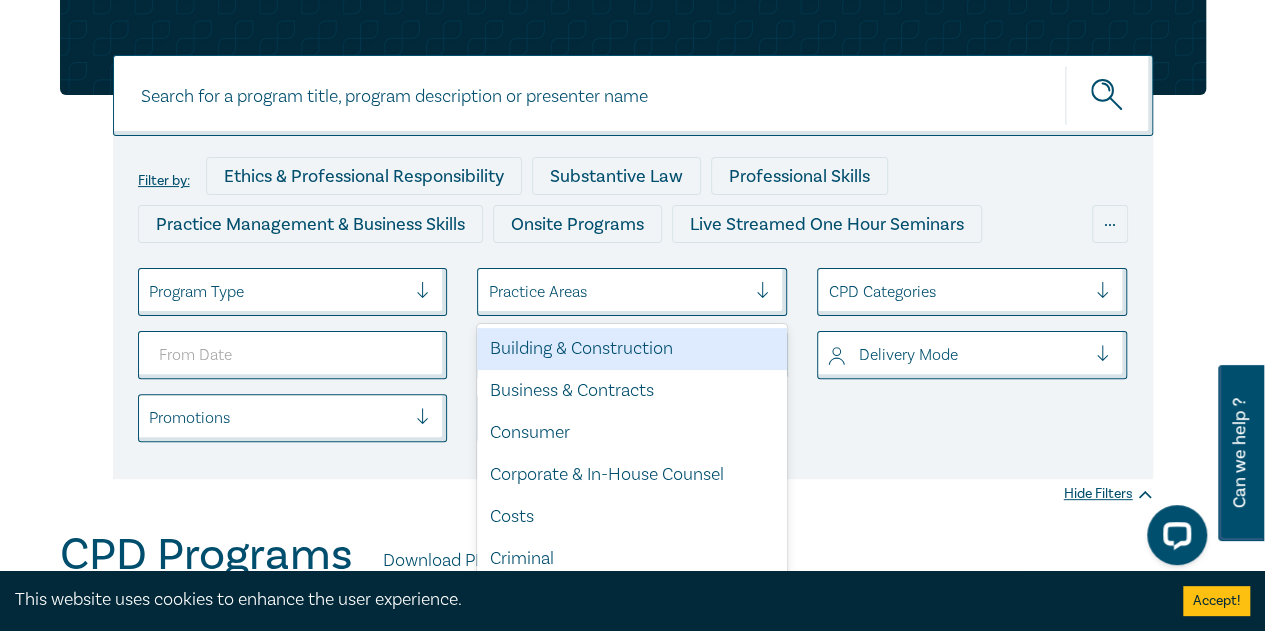 scroll, scrollTop: 140, scrollLeft: 0, axis: vertical 